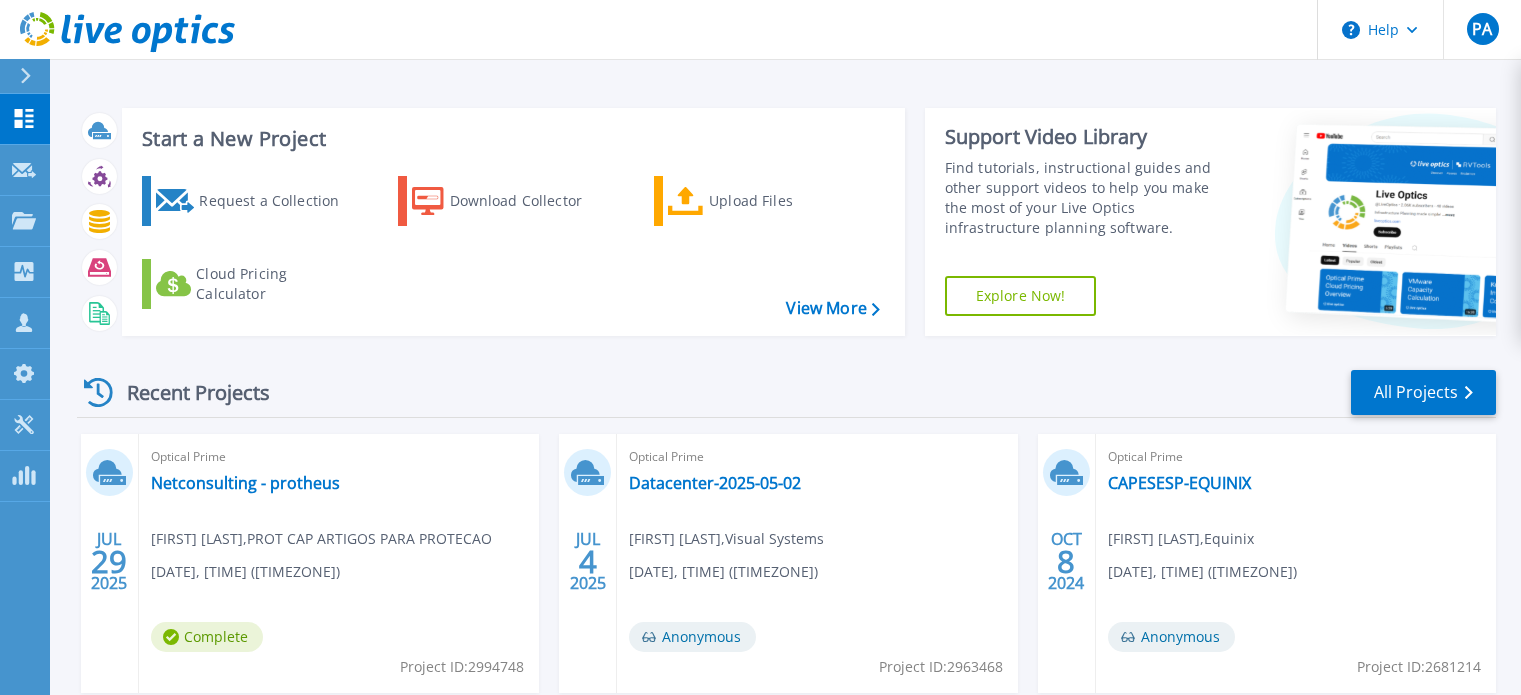 scroll, scrollTop: 0, scrollLeft: 0, axis: both 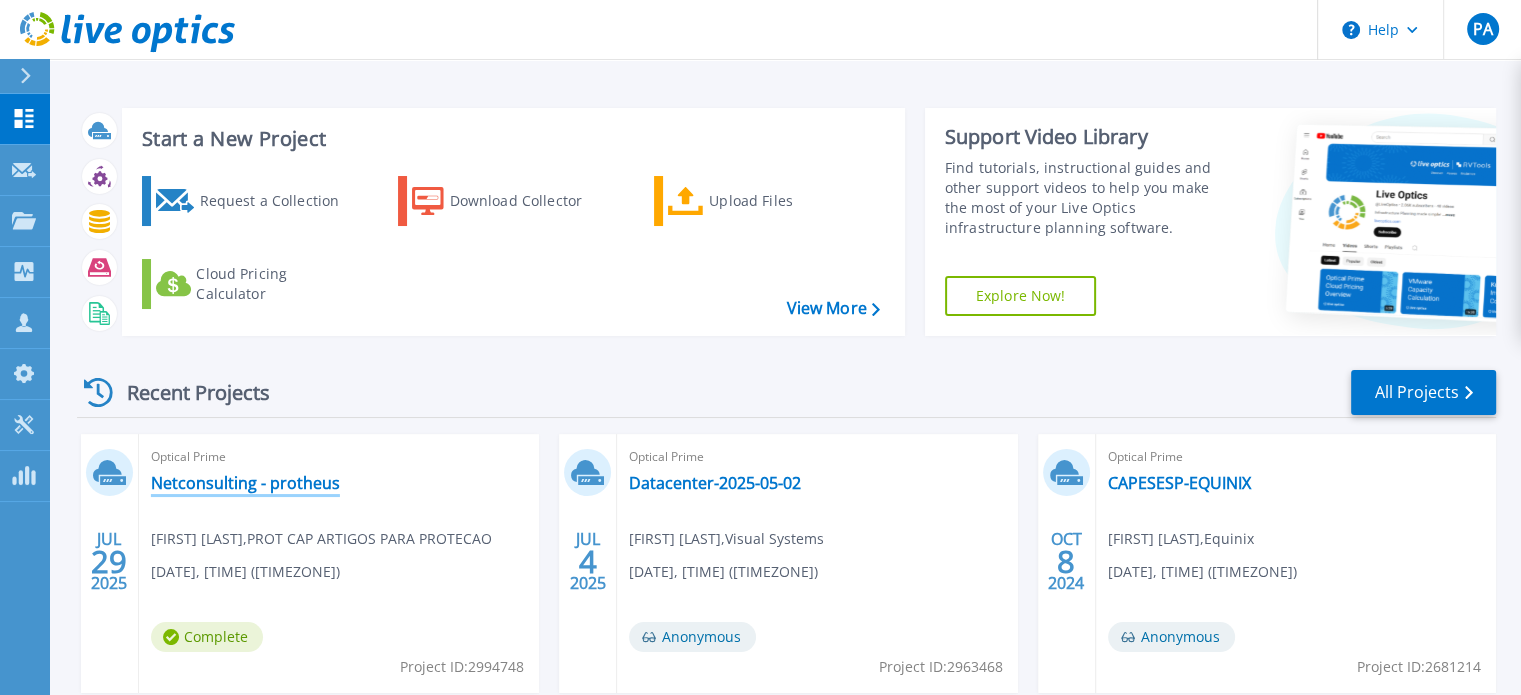 click on "Netconsulting - protheus" at bounding box center [245, 483] 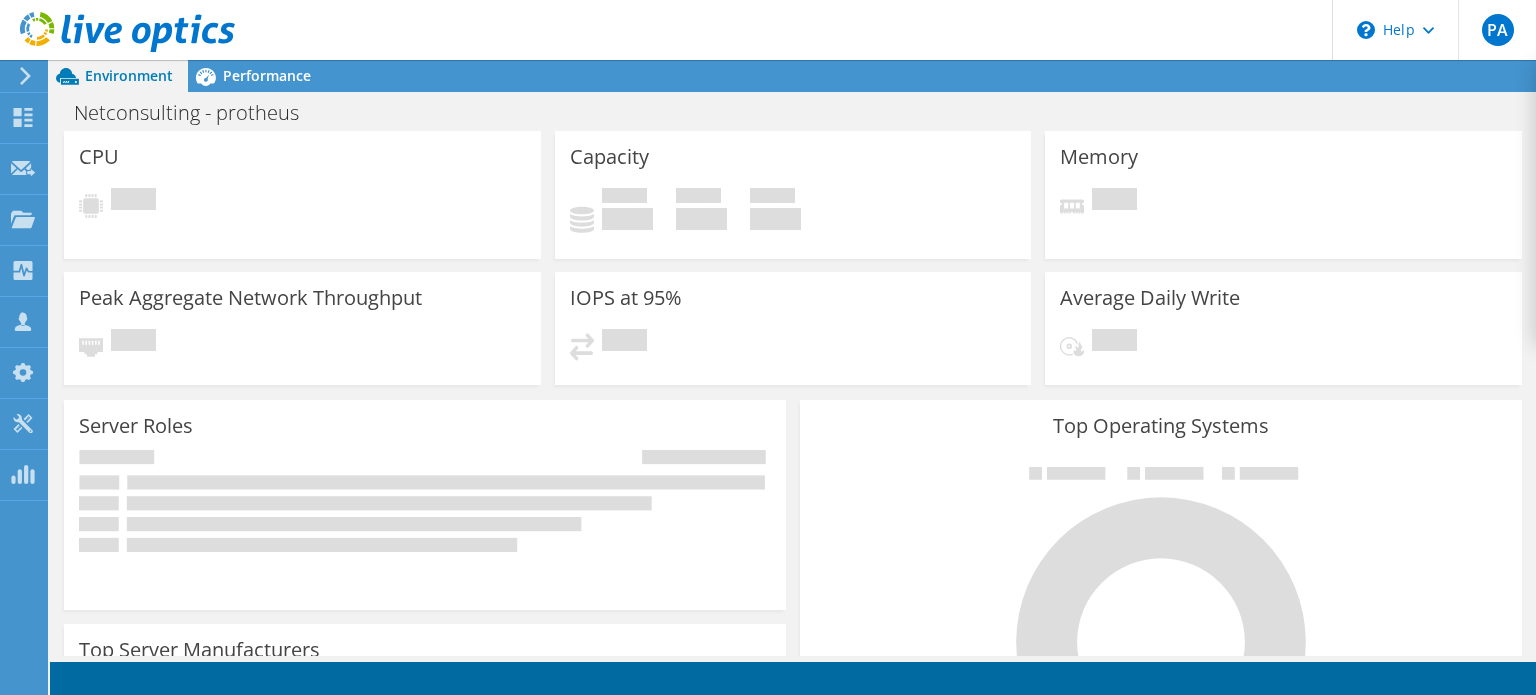 scroll, scrollTop: 0, scrollLeft: 0, axis: both 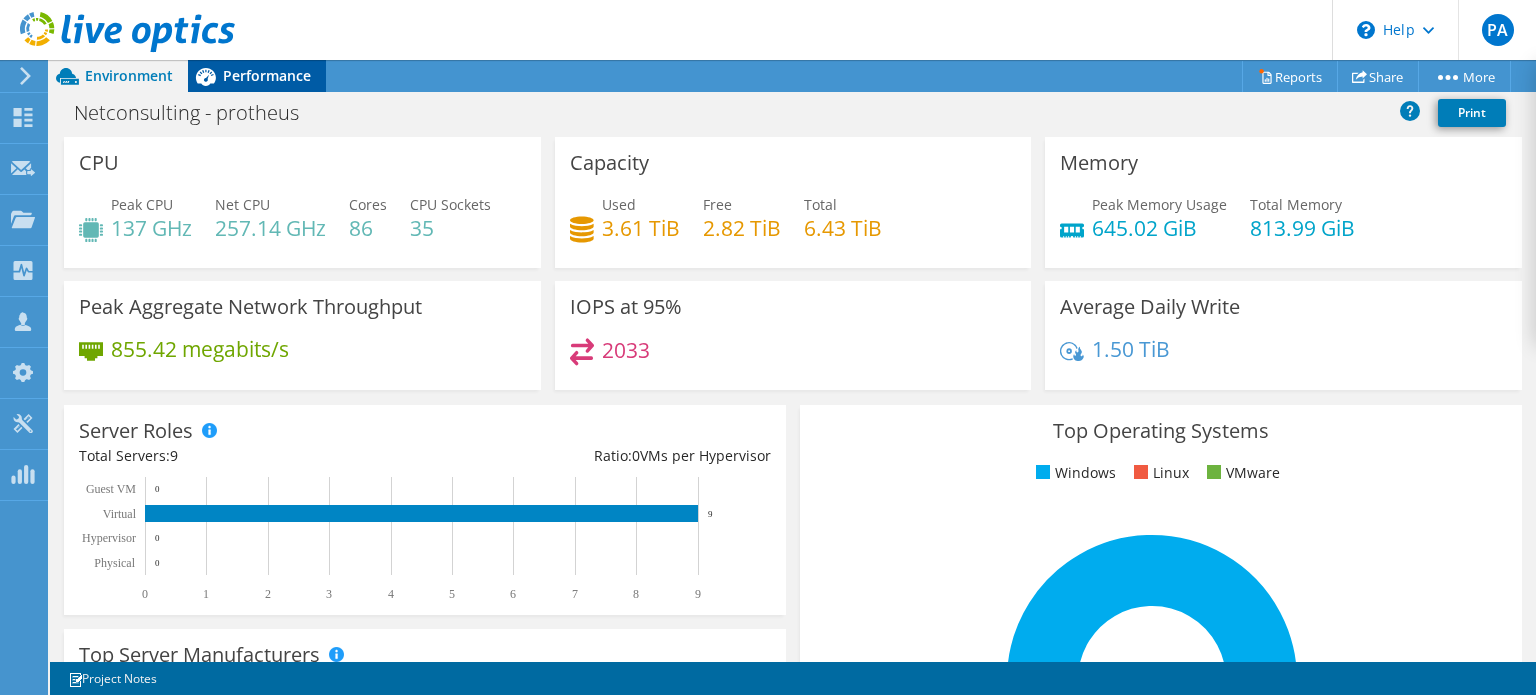 click on "Performance" at bounding box center (267, 75) 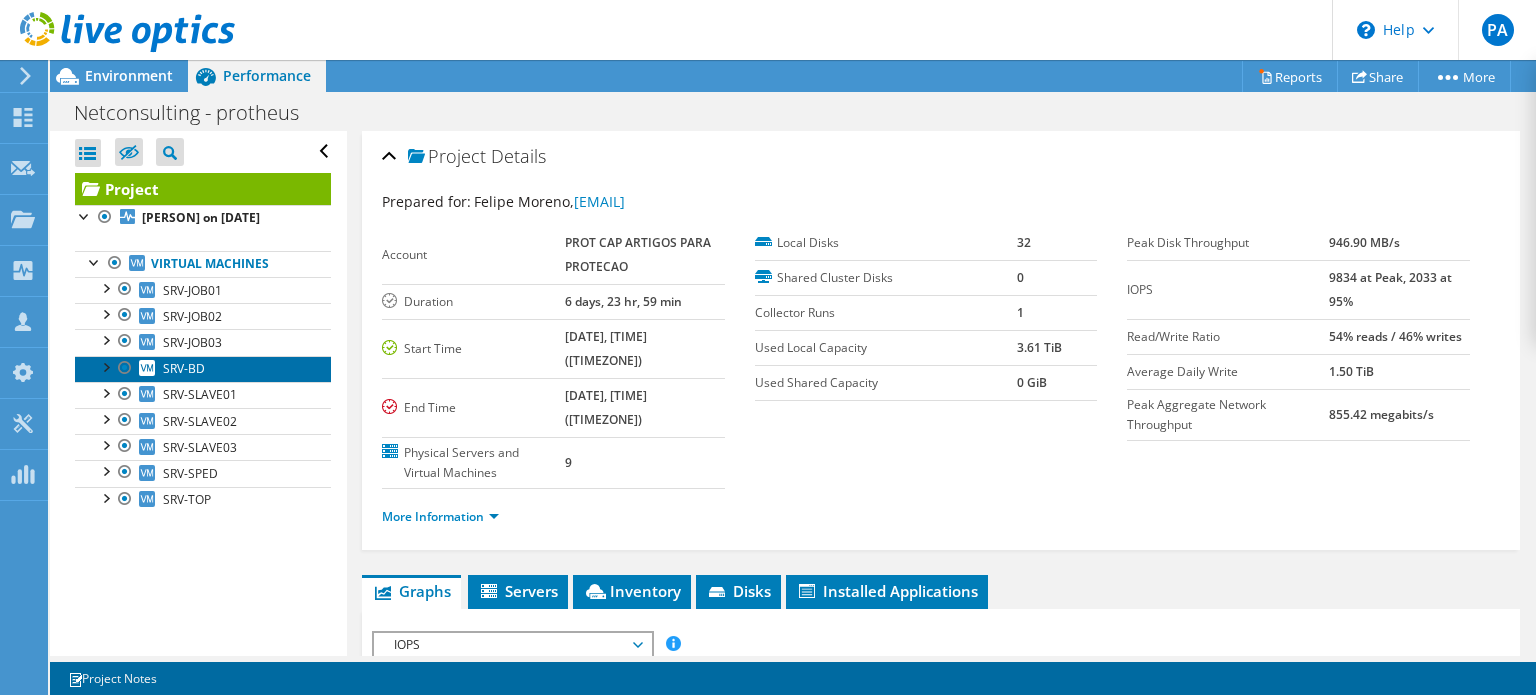 click on "SRV-BD" at bounding box center [203, 369] 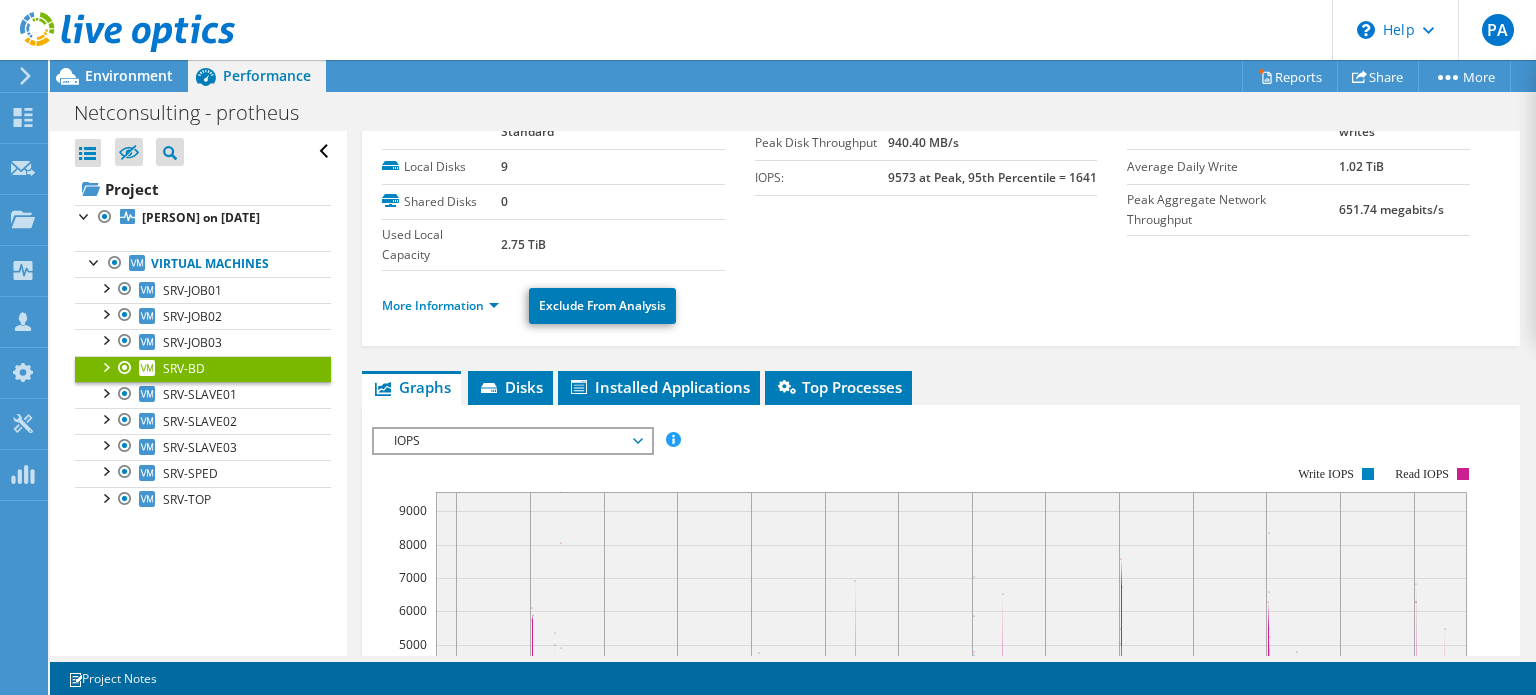 scroll, scrollTop: 0, scrollLeft: 0, axis: both 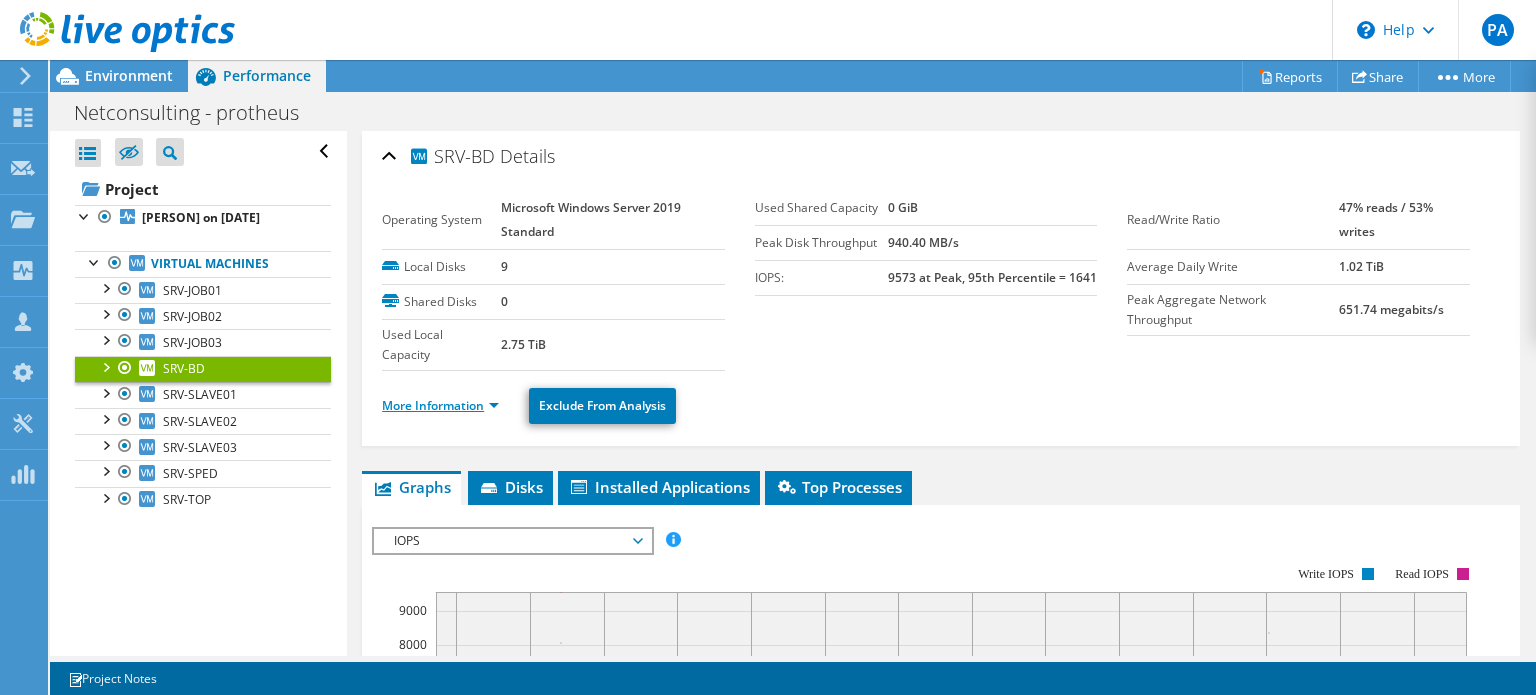 click on "More Information" at bounding box center [440, 405] 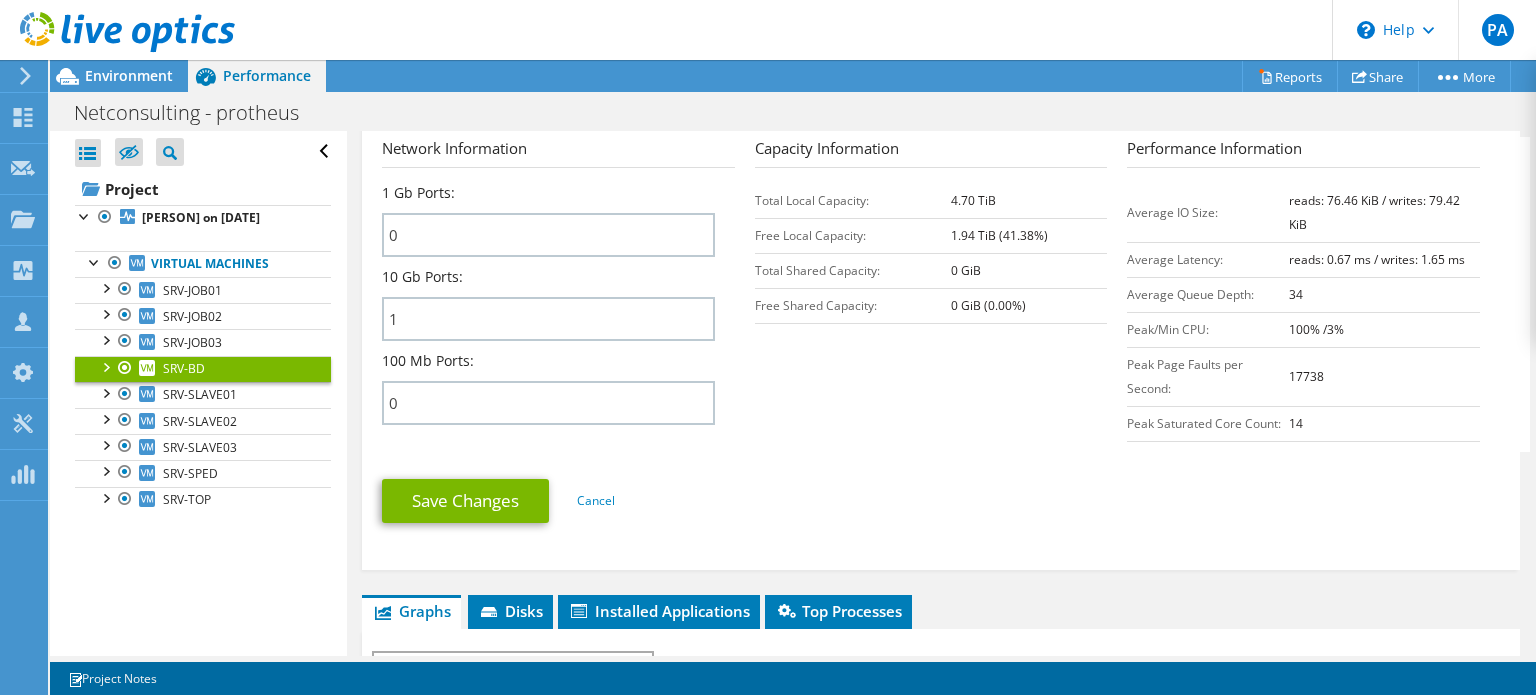 scroll, scrollTop: 1100, scrollLeft: 0, axis: vertical 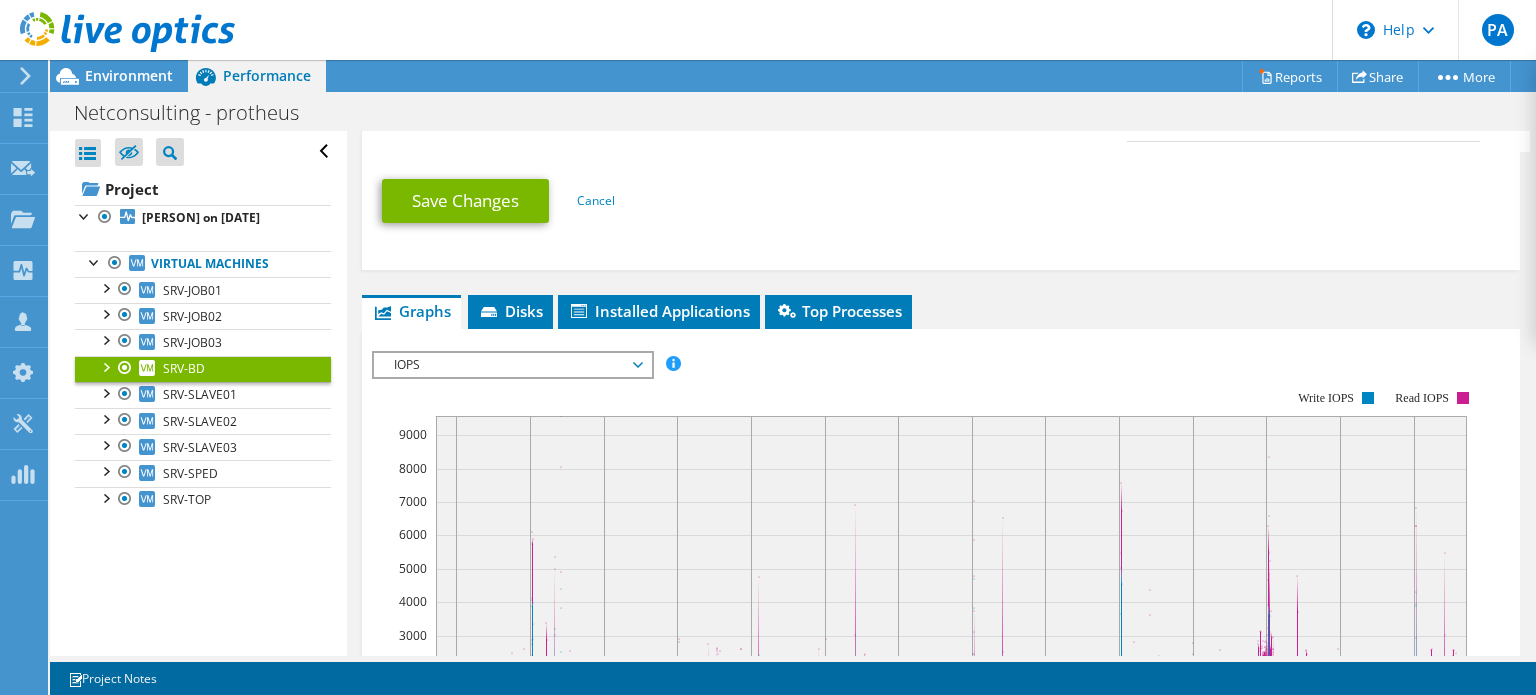click on "IOPS" at bounding box center (512, 365) 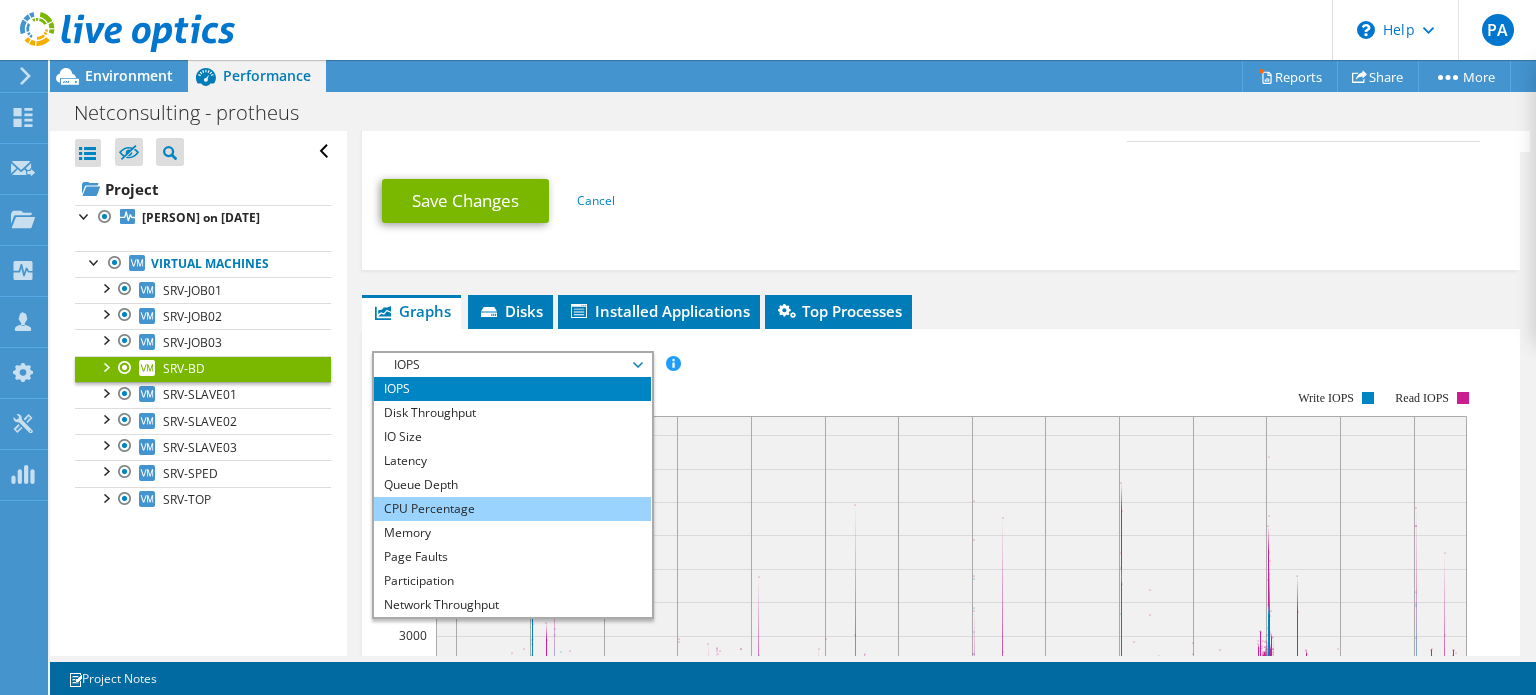 click on "CPU Percentage" at bounding box center [512, 509] 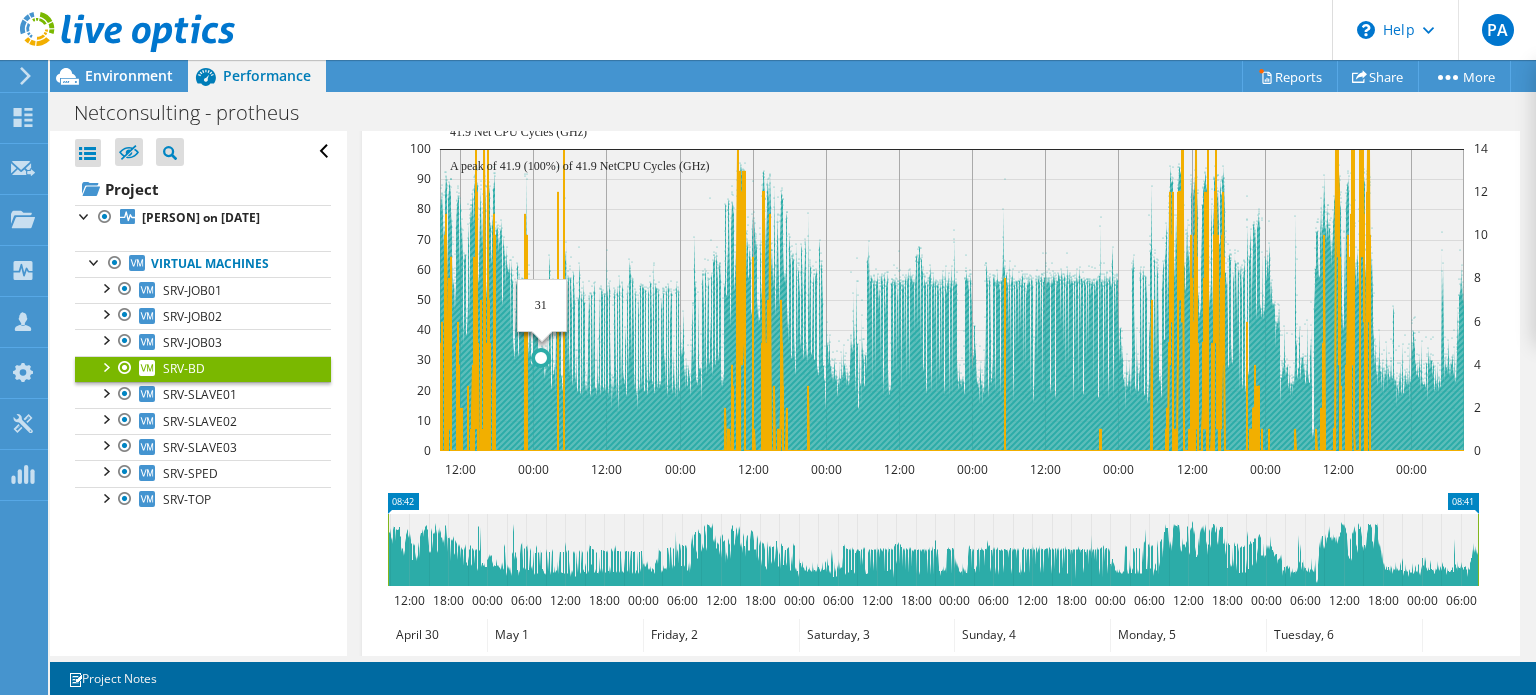 scroll, scrollTop: 1200, scrollLeft: 0, axis: vertical 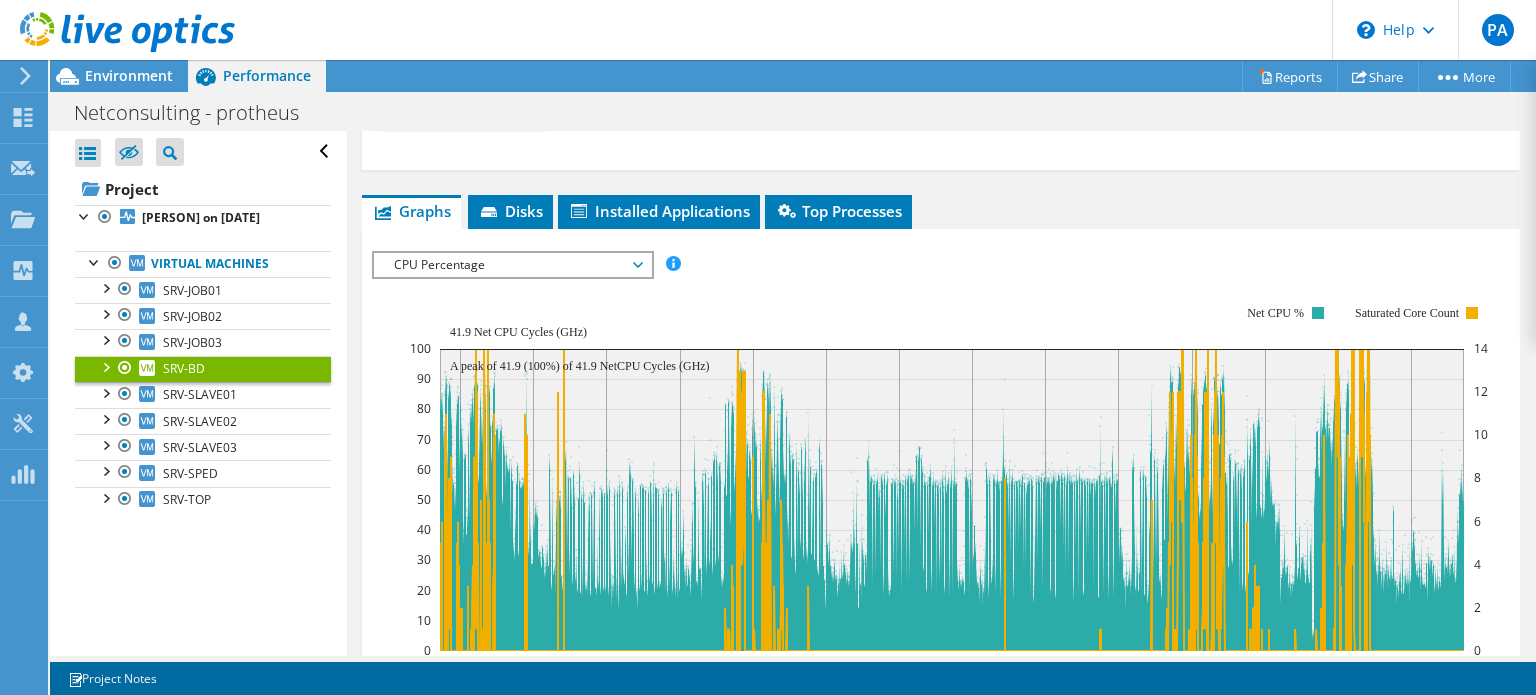click at bounding box center (125, 368) 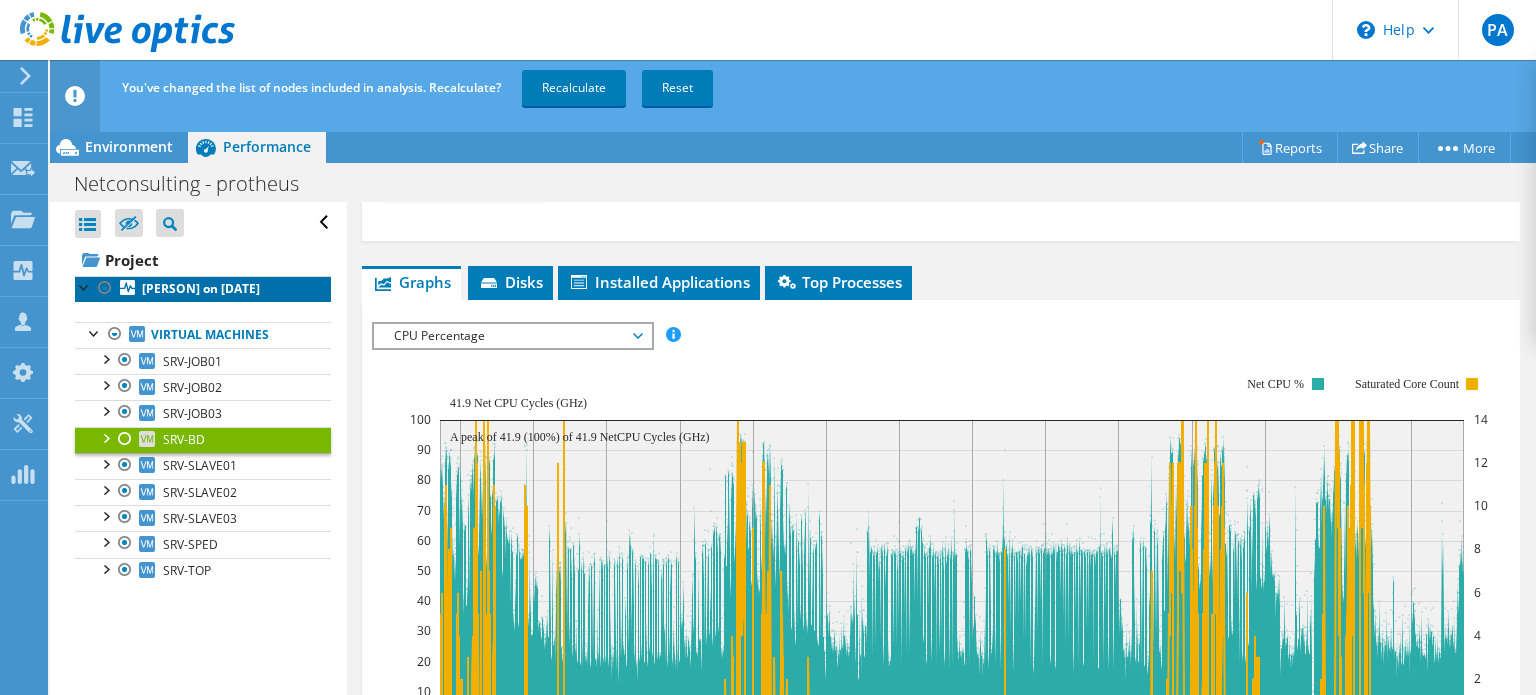 click on "[PERSON] on [DATE]" at bounding box center (201, 288) 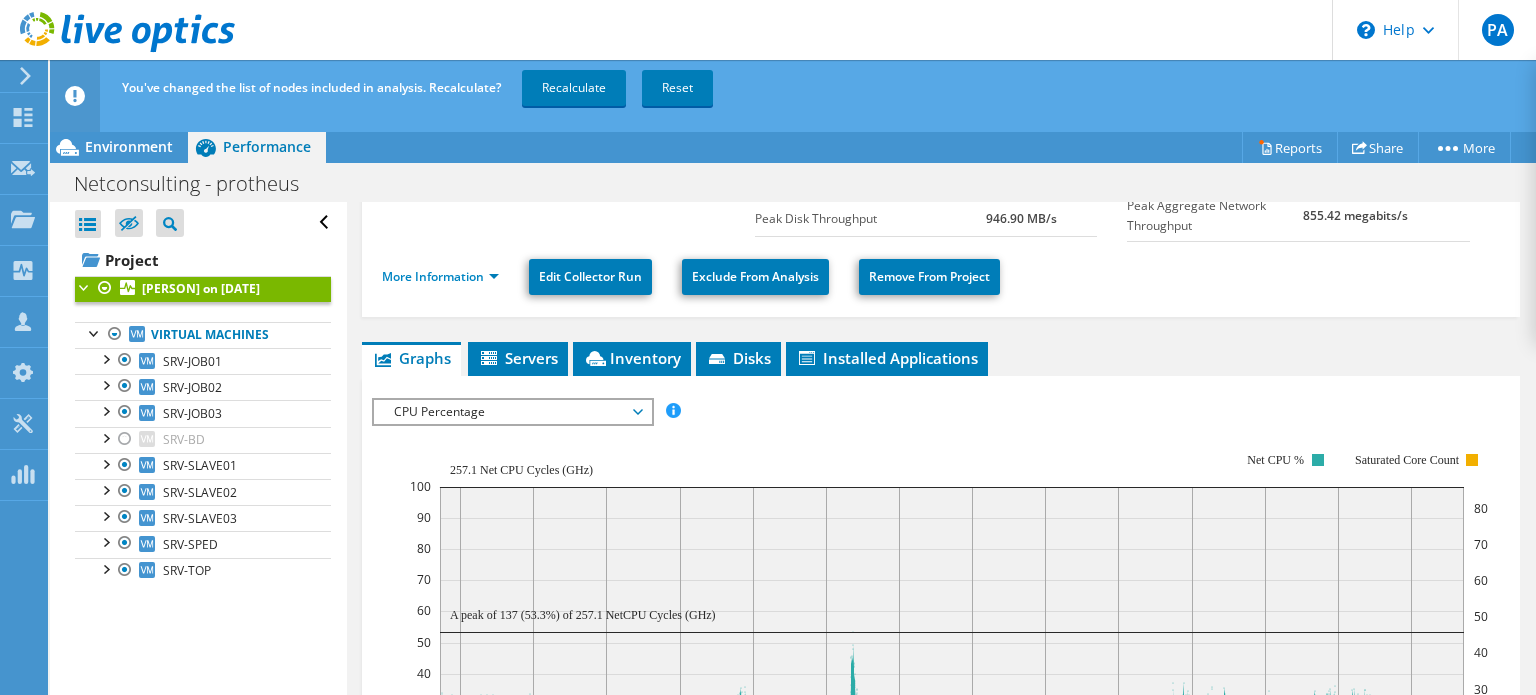 scroll, scrollTop: 300, scrollLeft: 0, axis: vertical 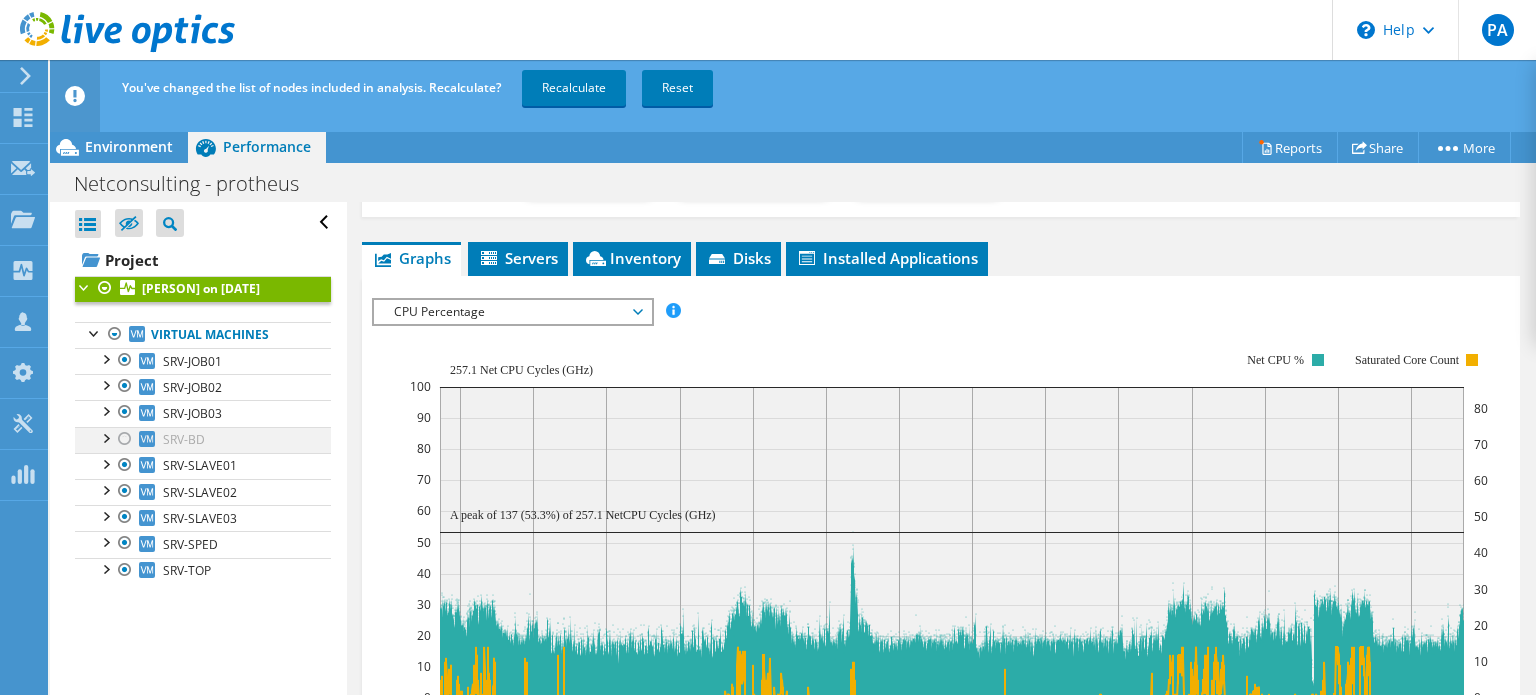 click at bounding box center [125, 439] 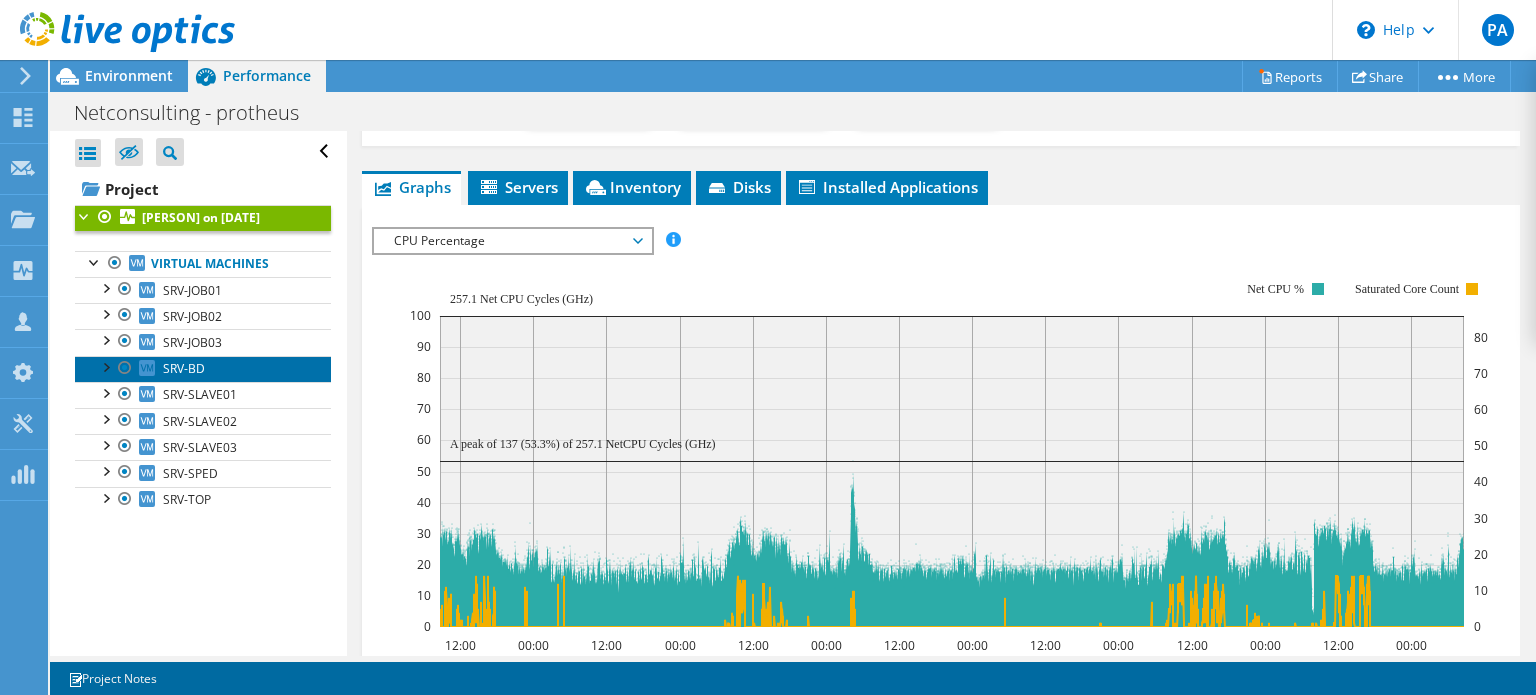 click on "SRV-BD" at bounding box center [184, 368] 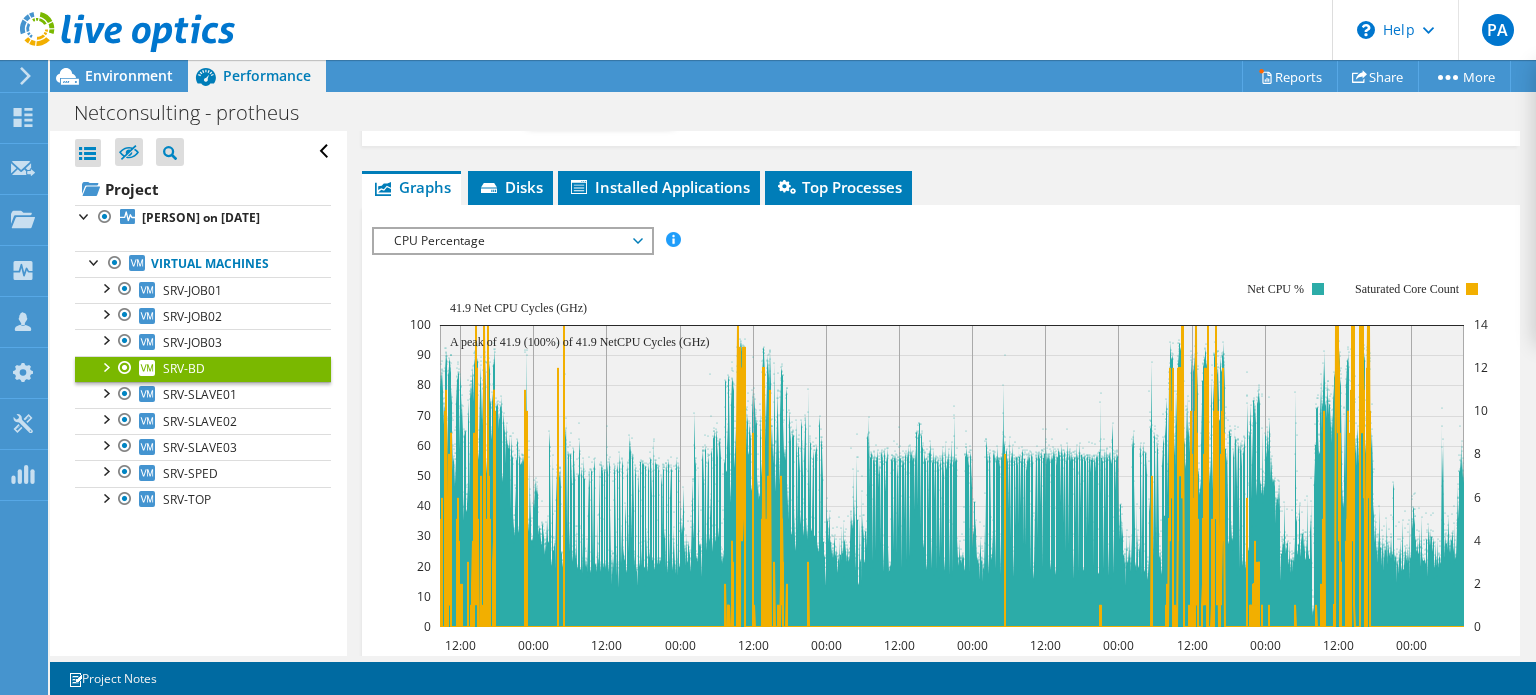 scroll, scrollTop: 0, scrollLeft: 0, axis: both 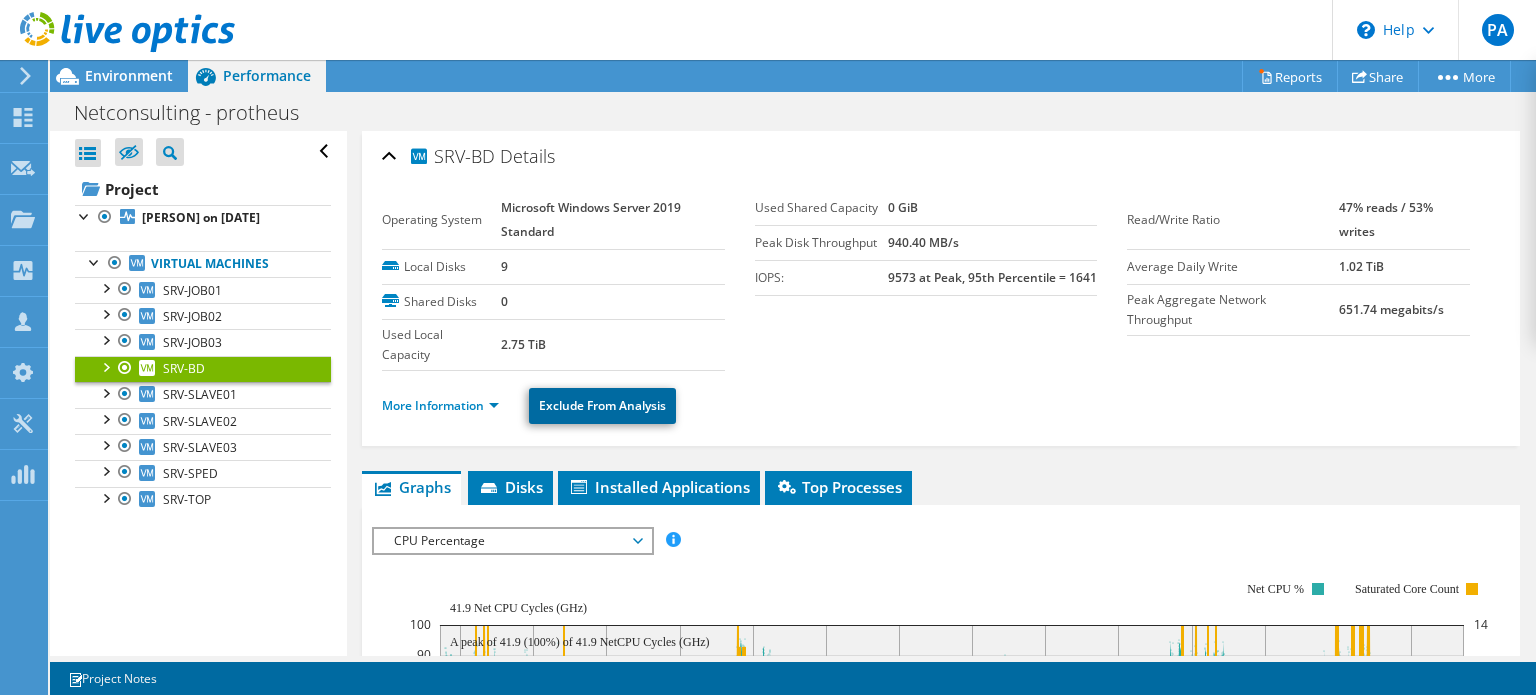 click on "Exclude From Analysis" at bounding box center (602, 406) 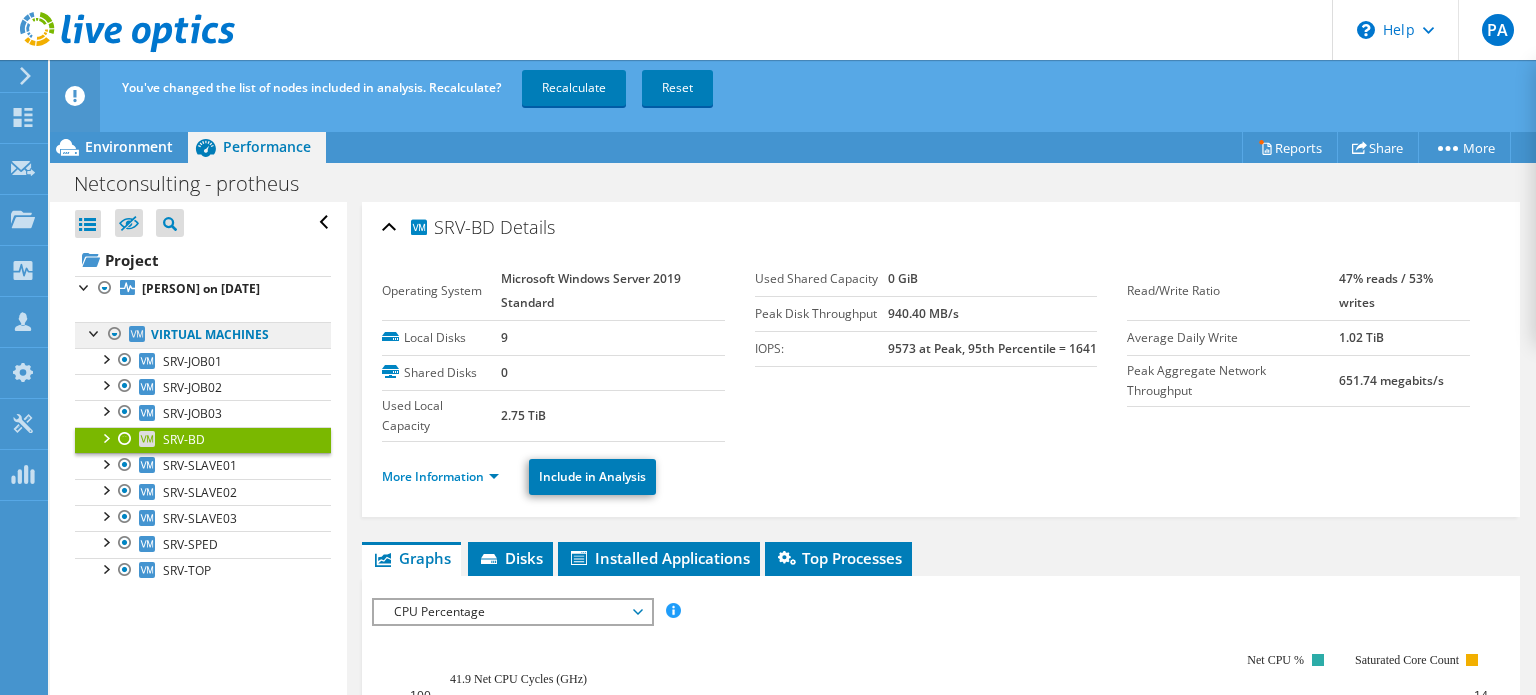 click on "Virtual Machines" at bounding box center [203, 335] 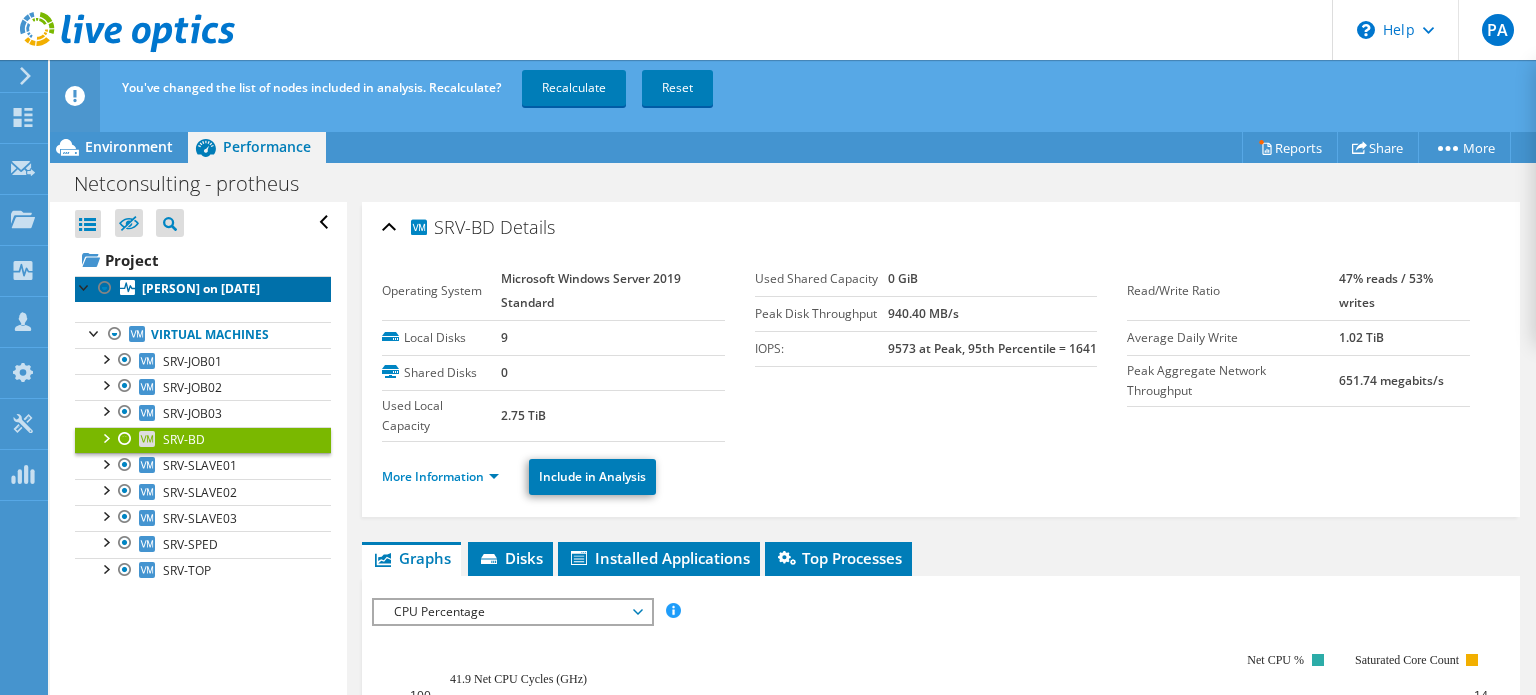 click on "[PERSON] on [DATE]" at bounding box center (203, 289) 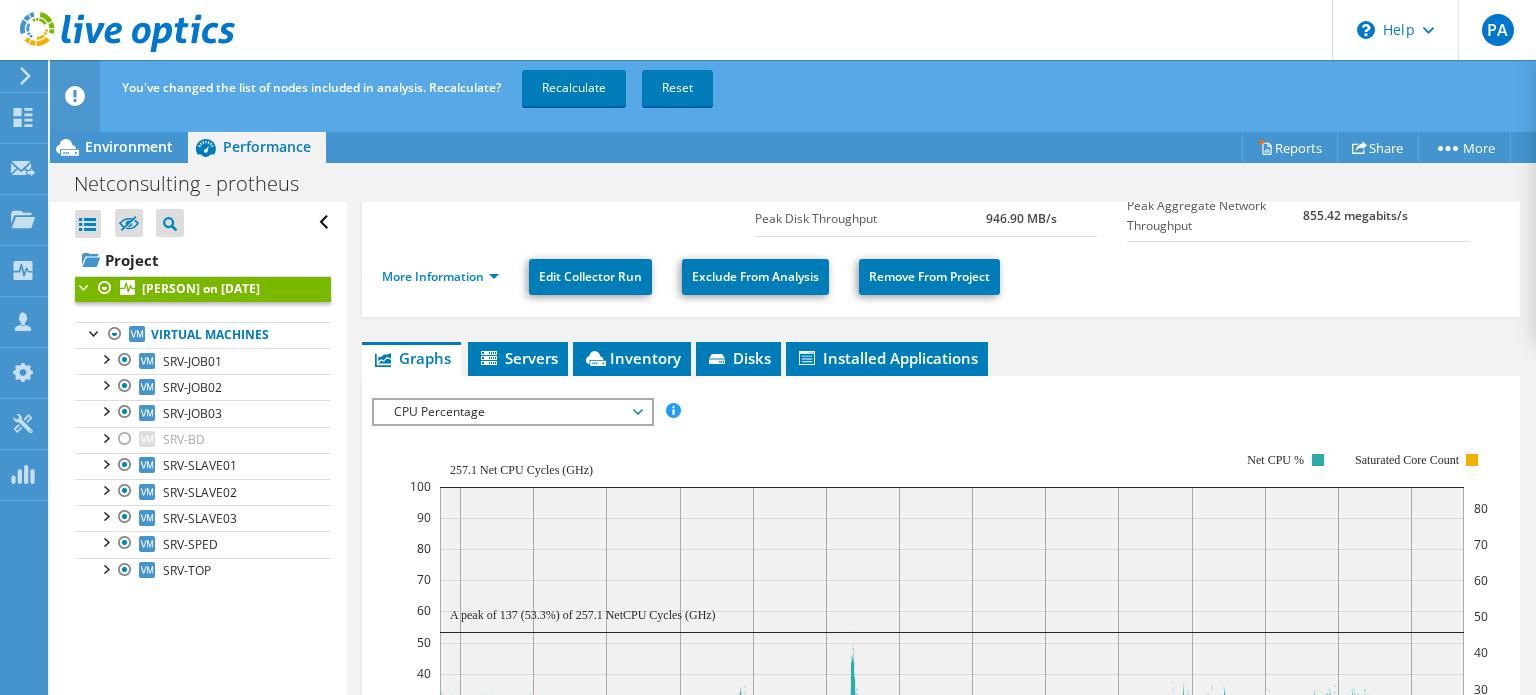 scroll, scrollTop: 400, scrollLeft: 0, axis: vertical 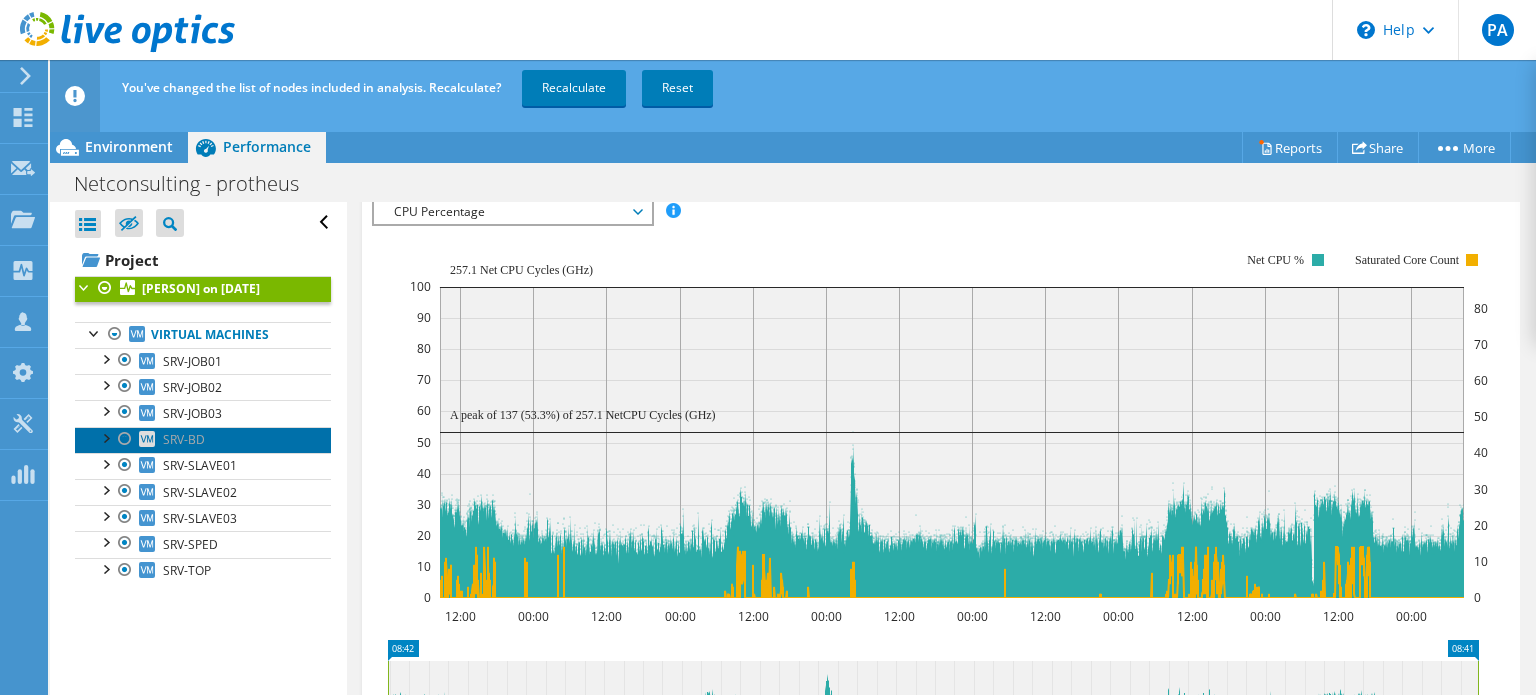 click on "SRV-BD" at bounding box center (184, 439) 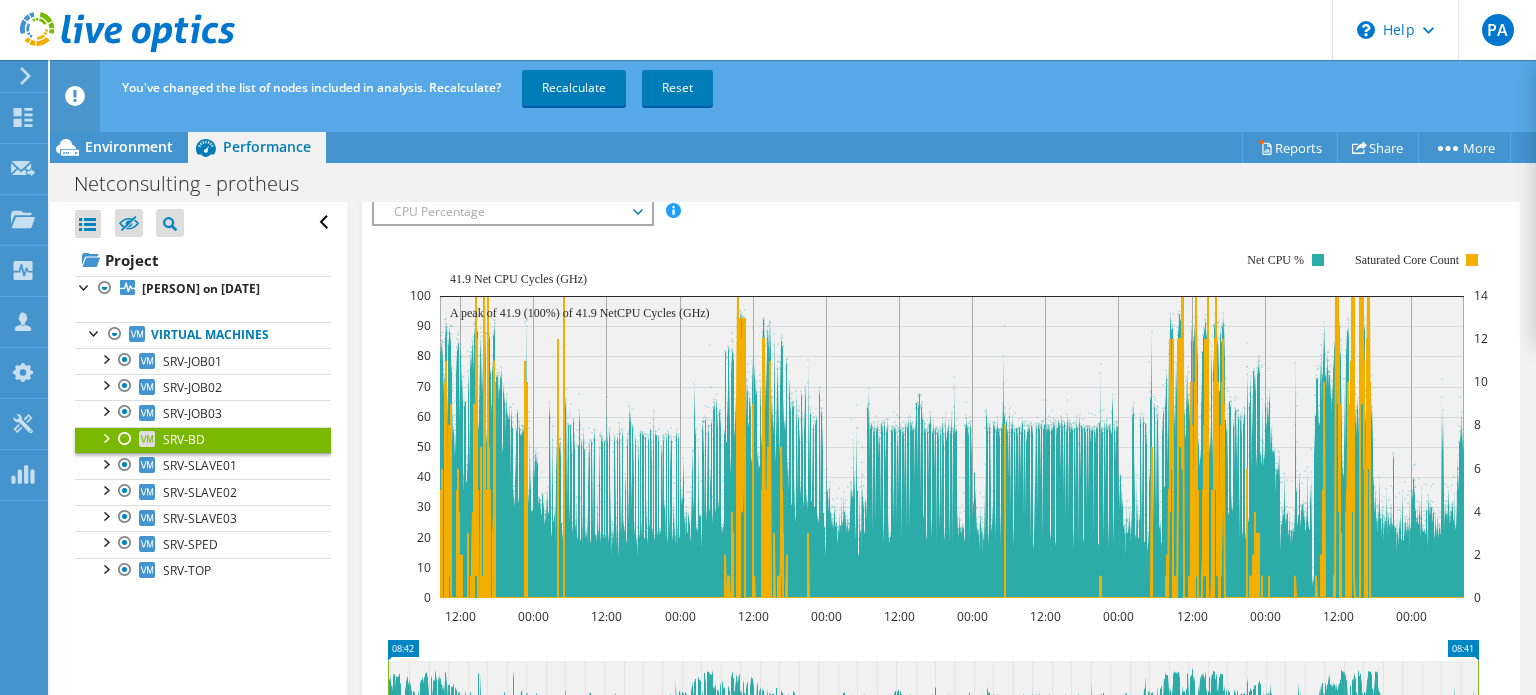 scroll, scrollTop: 56, scrollLeft: 0, axis: vertical 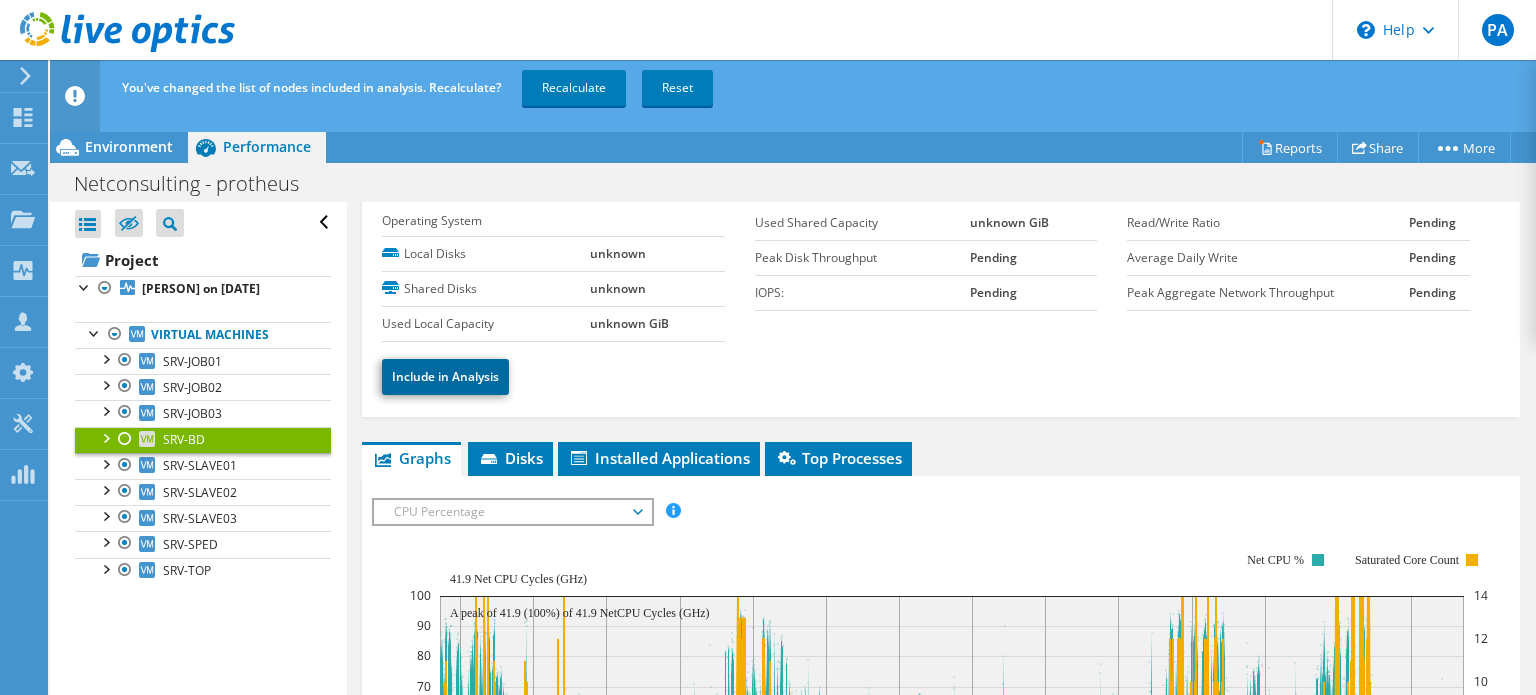 click on "Include in Analysis" at bounding box center [445, 377] 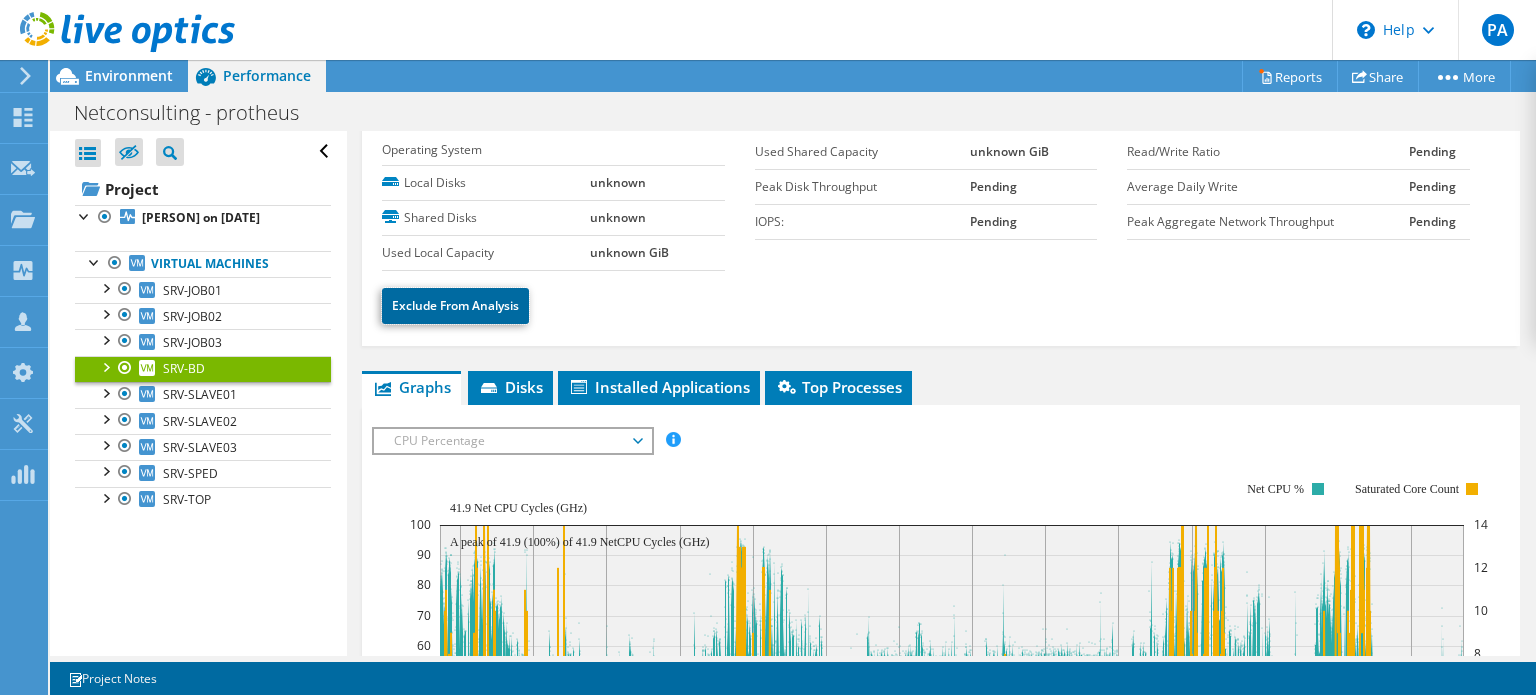 scroll, scrollTop: 0, scrollLeft: 0, axis: both 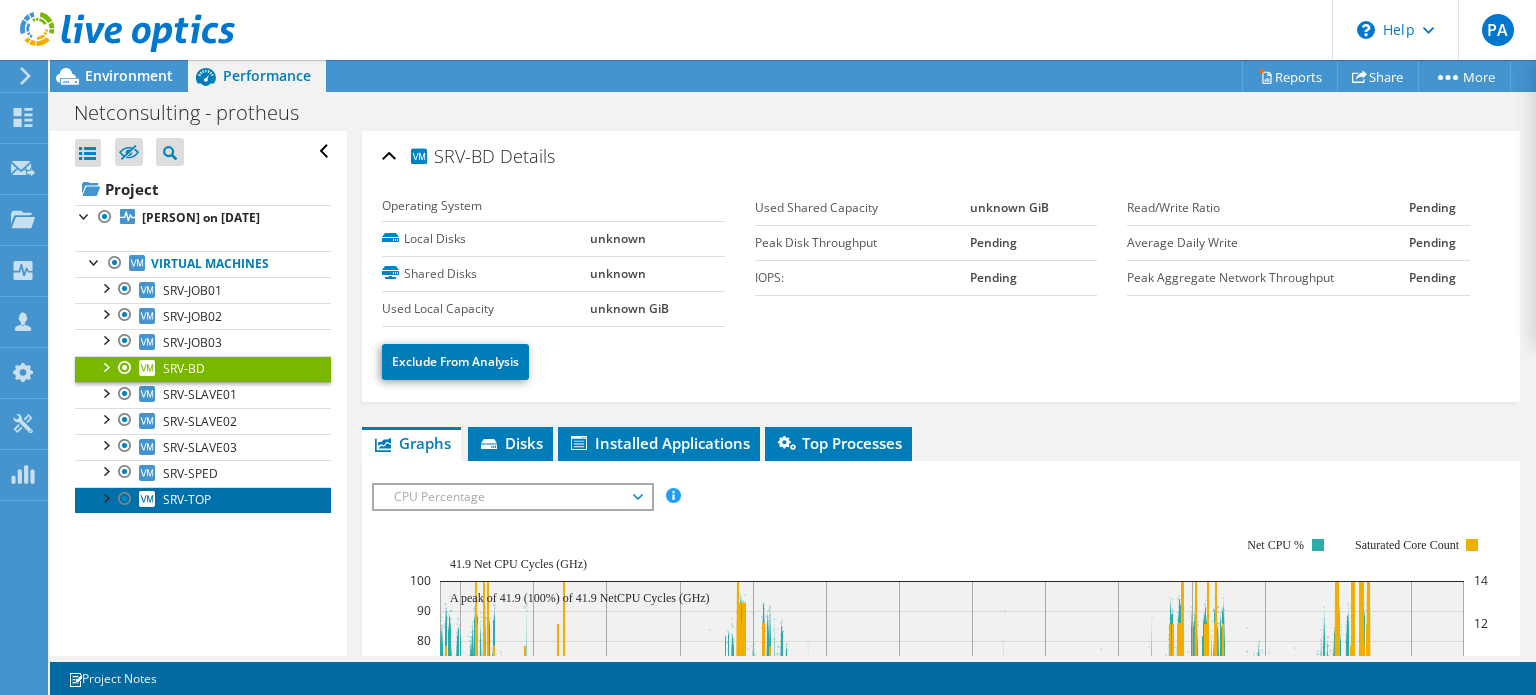 click on "SRV-TOP" at bounding box center [203, 500] 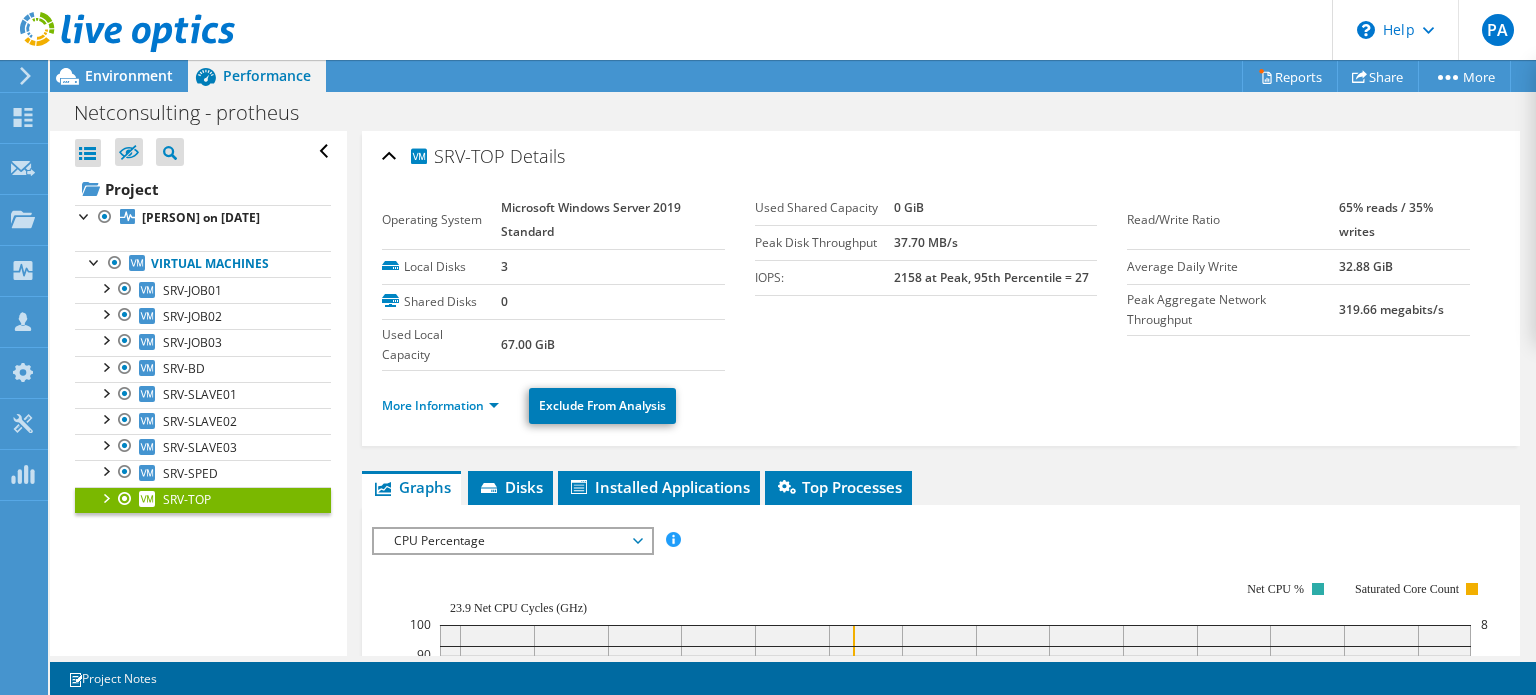 scroll, scrollTop: 100, scrollLeft: 0, axis: vertical 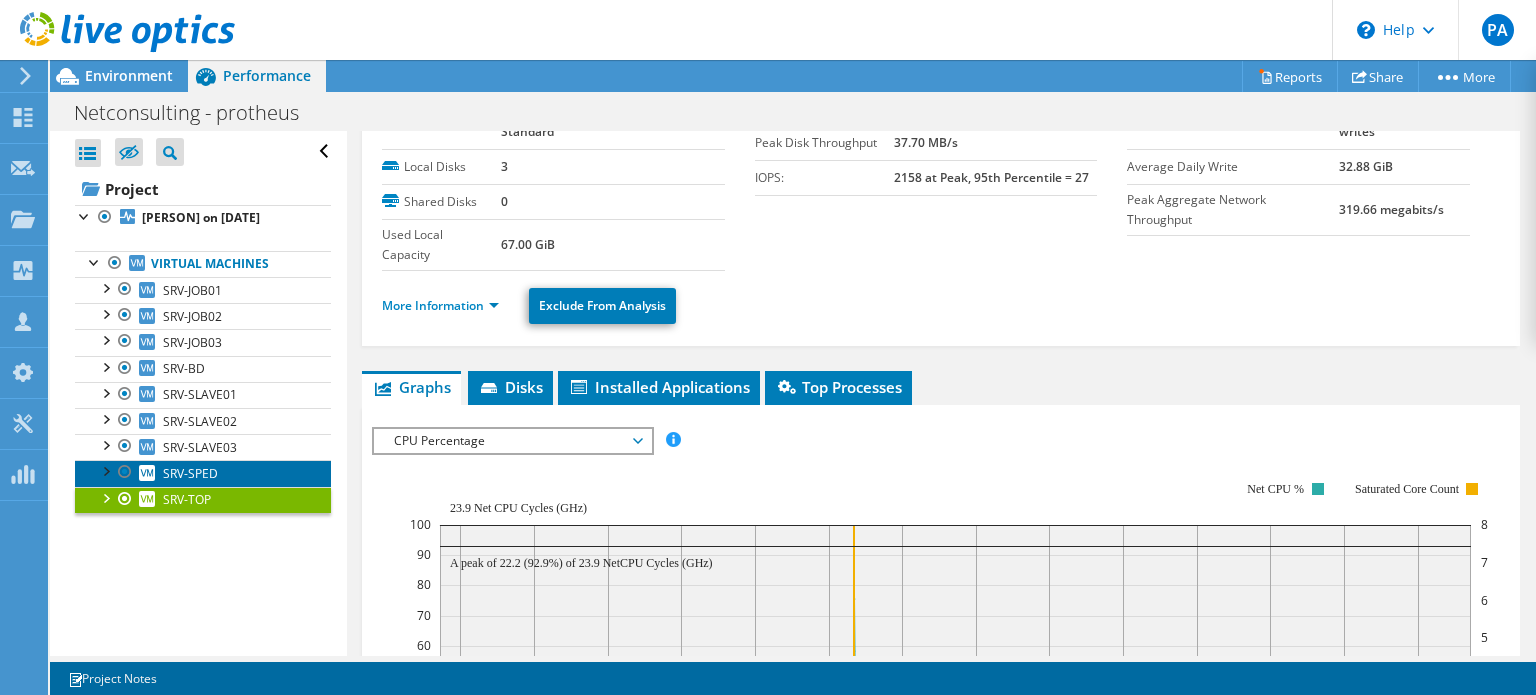 click on "SRV-SPED" at bounding box center (190, 473) 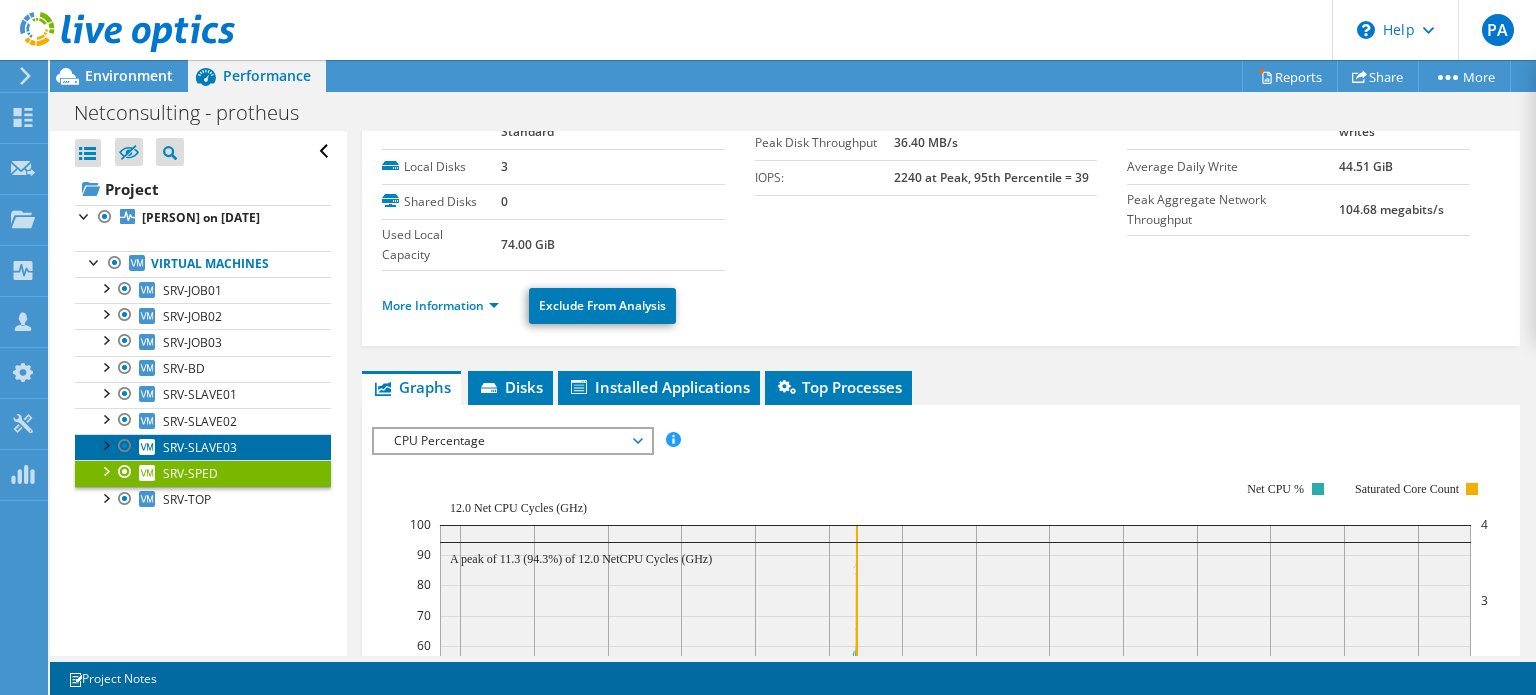 click on "SRV-SLAVE03" at bounding box center [200, 447] 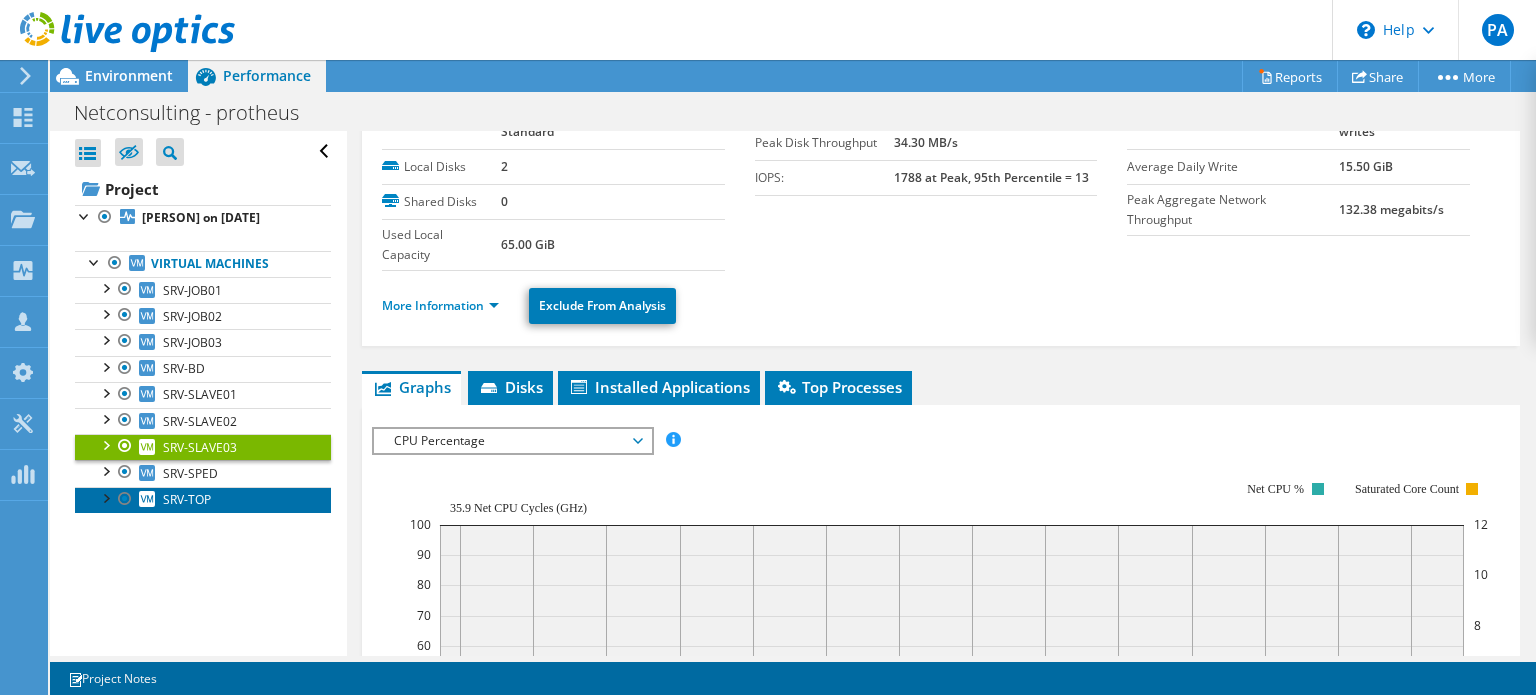 click on "SRV-TOP" at bounding box center (203, 500) 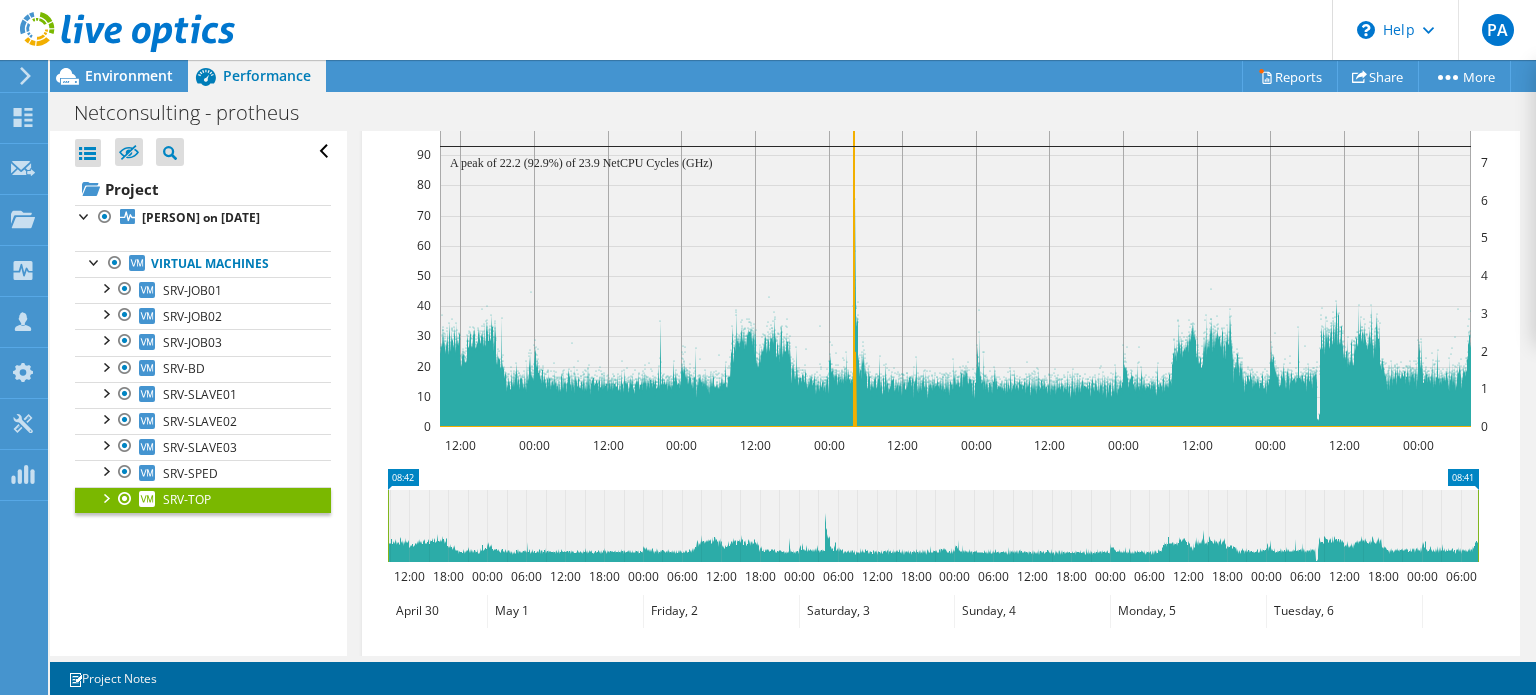 scroll, scrollTop: 400, scrollLeft: 0, axis: vertical 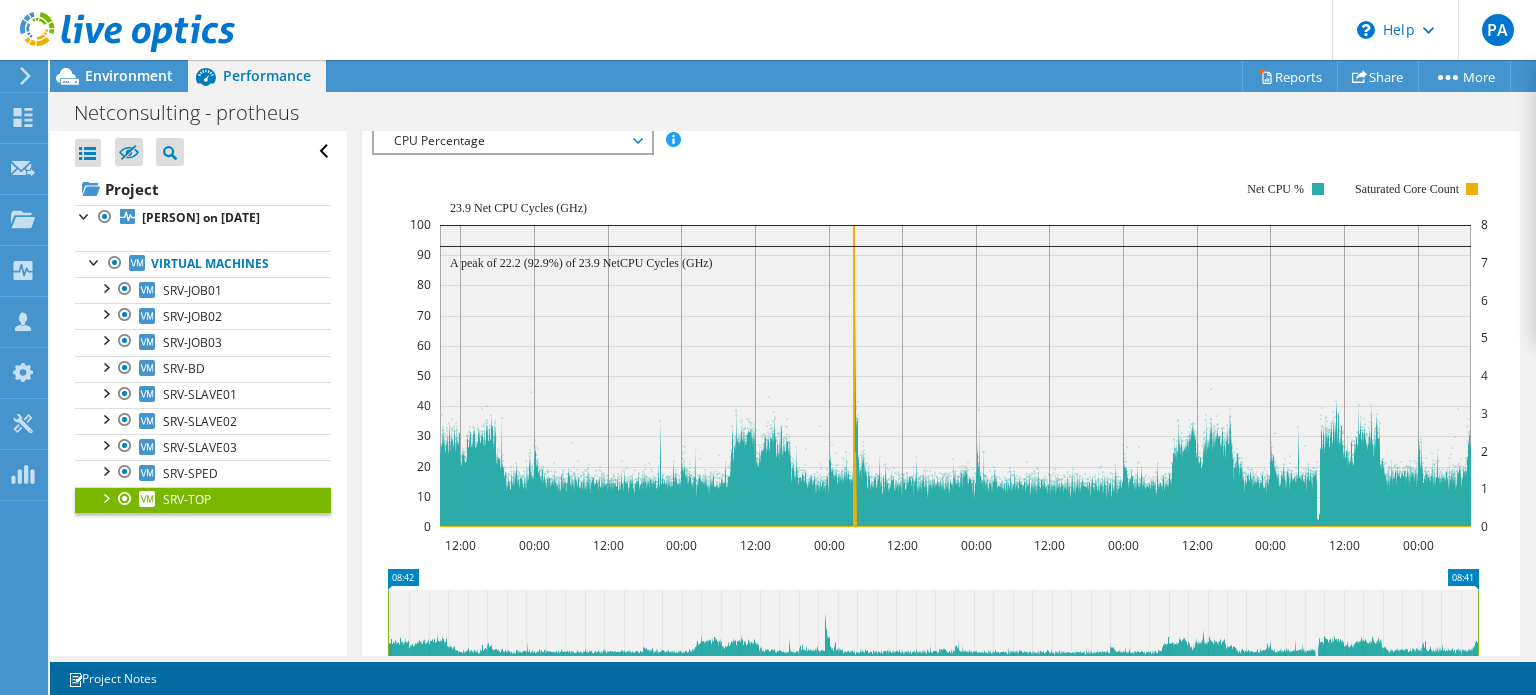 click on "12:00 00:00 12:00 00:00 12:00 00:00 12:00 00:00 12:00 00:00 12:00 00:00 12:00 00:00 12:00 00:00 12:00 00:00 12:00 00:00 12:00 00:00 12:00 00:00 0 10 20 30 40 50 60 70 80 90 100 0 1 2 3 4 5 6 7 8 Net CPU % Saturated Core Count      23.9 Net CPU Cycles (GHz) A peak of 22.2 (92.9%) of 23.9 NetCPU Cycles (GHz)" 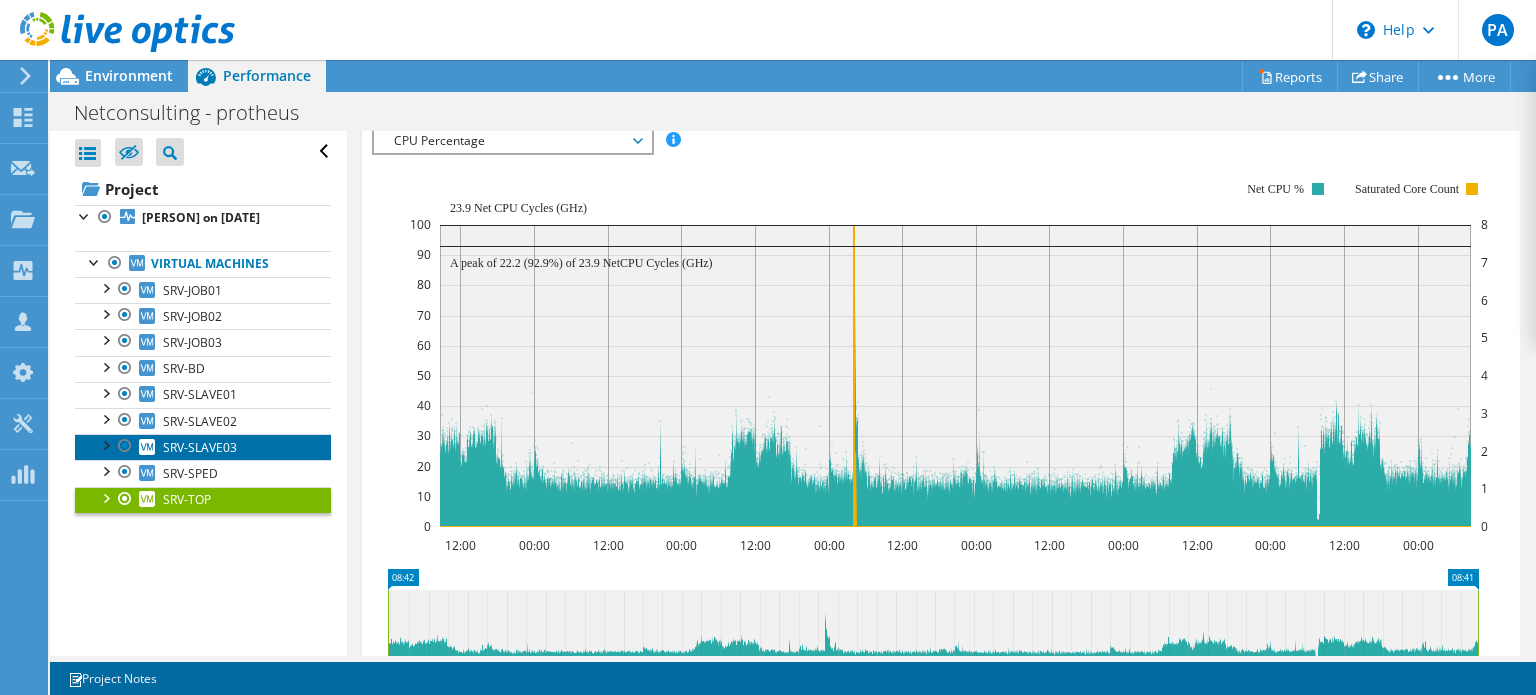 click on "SRV-SLAVE03" at bounding box center (203, 447) 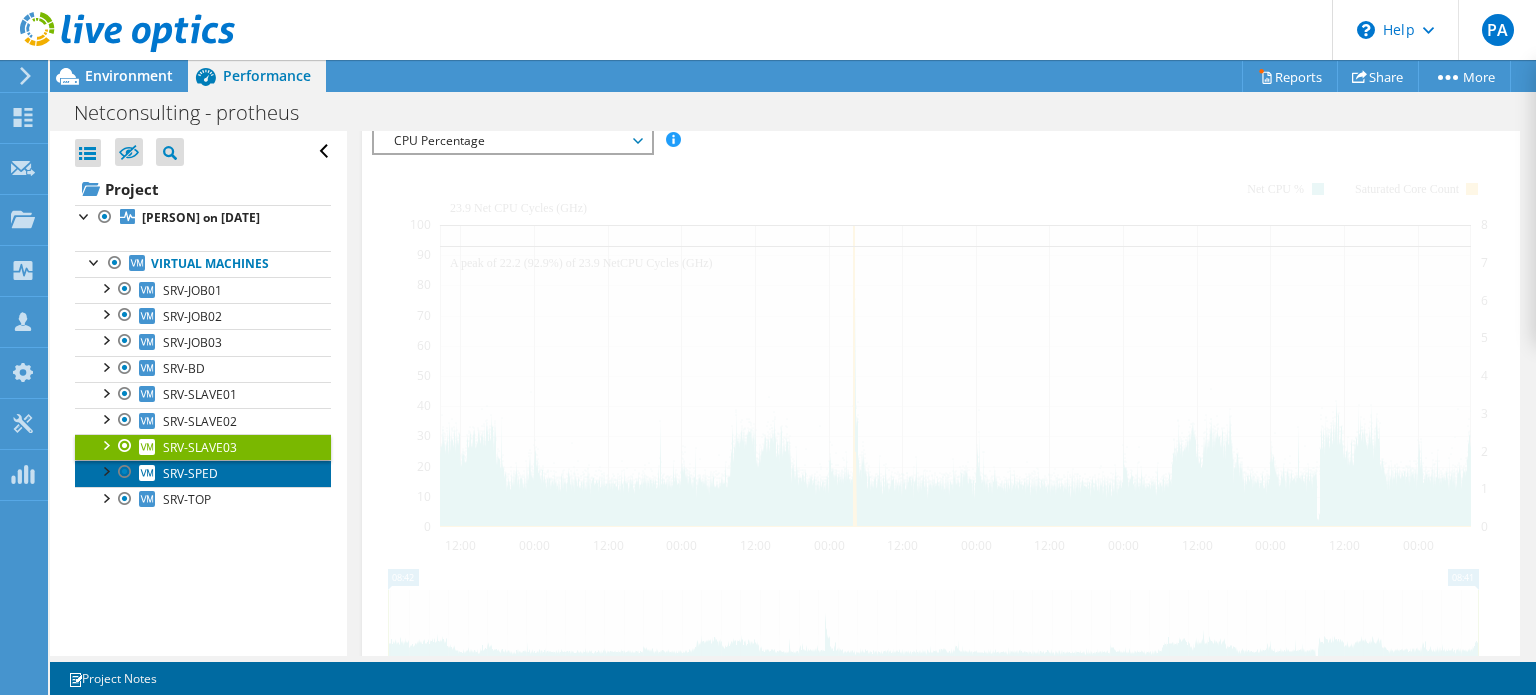 click on "SRV-SPED" at bounding box center [190, 473] 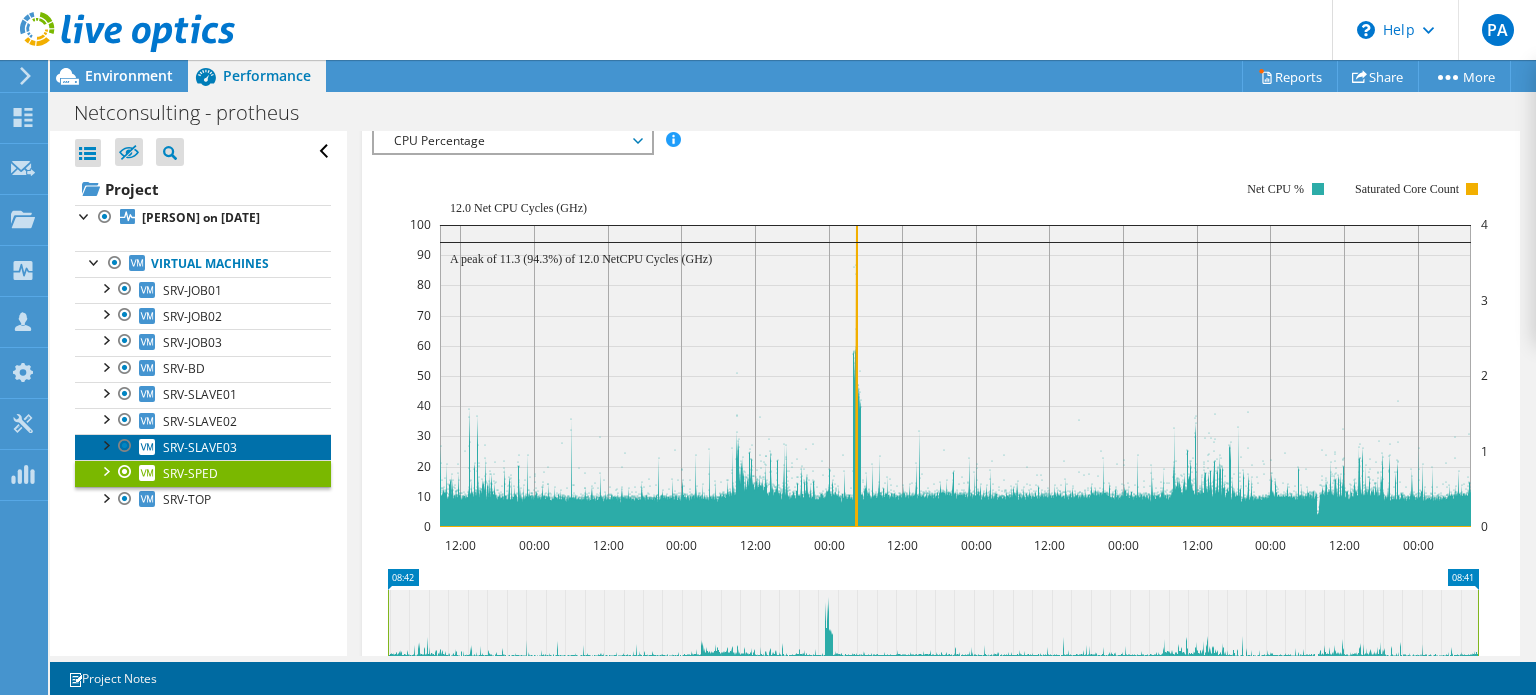 click on "SRV-SLAVE03" at bounding box center (203, 447) 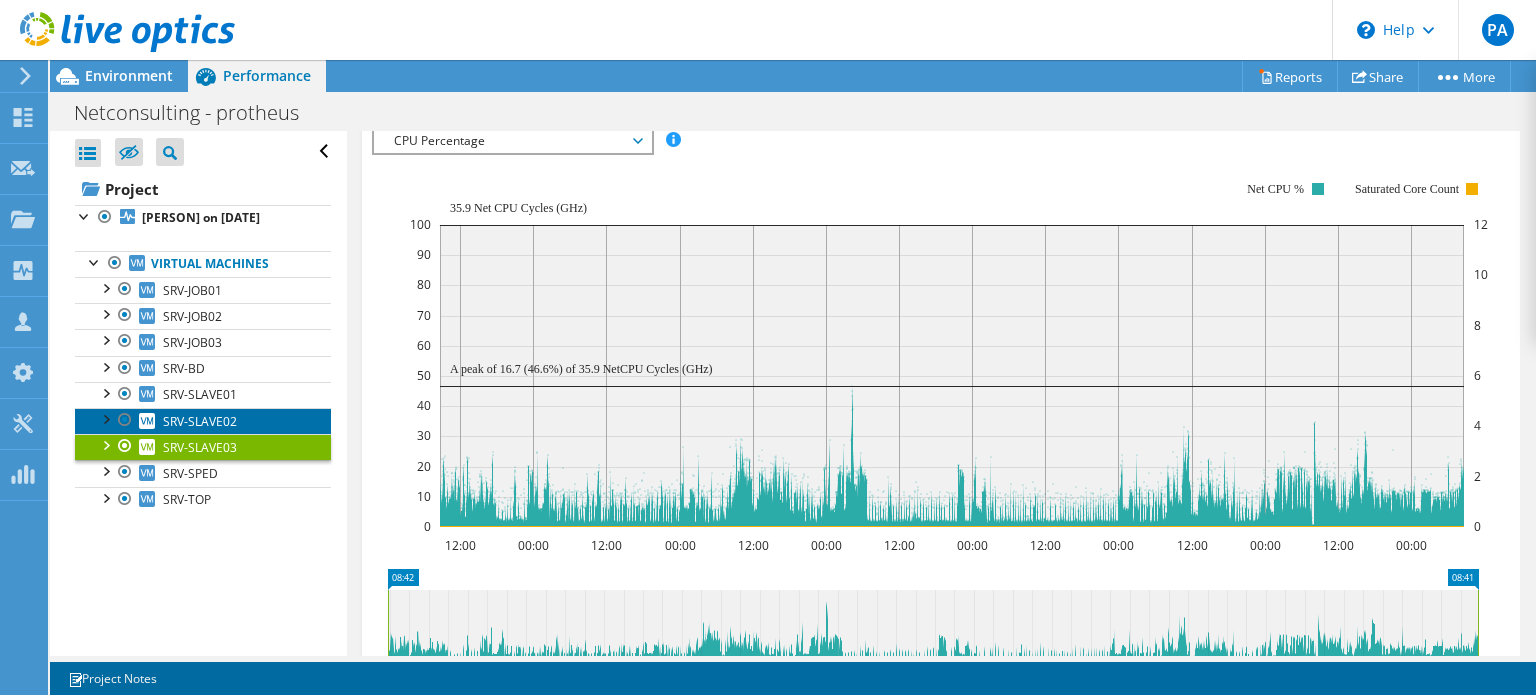 click on "SRV-SLAVE02" at bounding box center (200, 421) 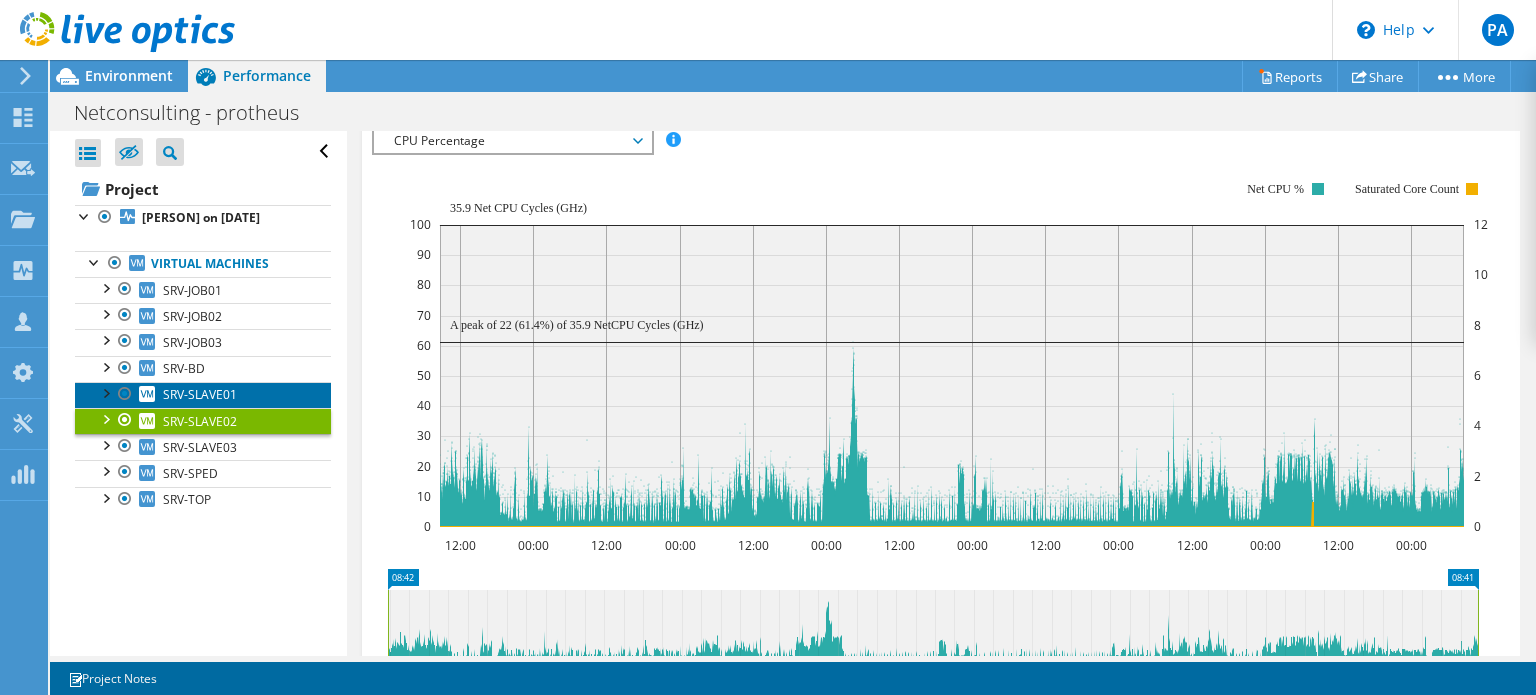 click on "SRV-SLAVE01" at bounding box center (203, 395) 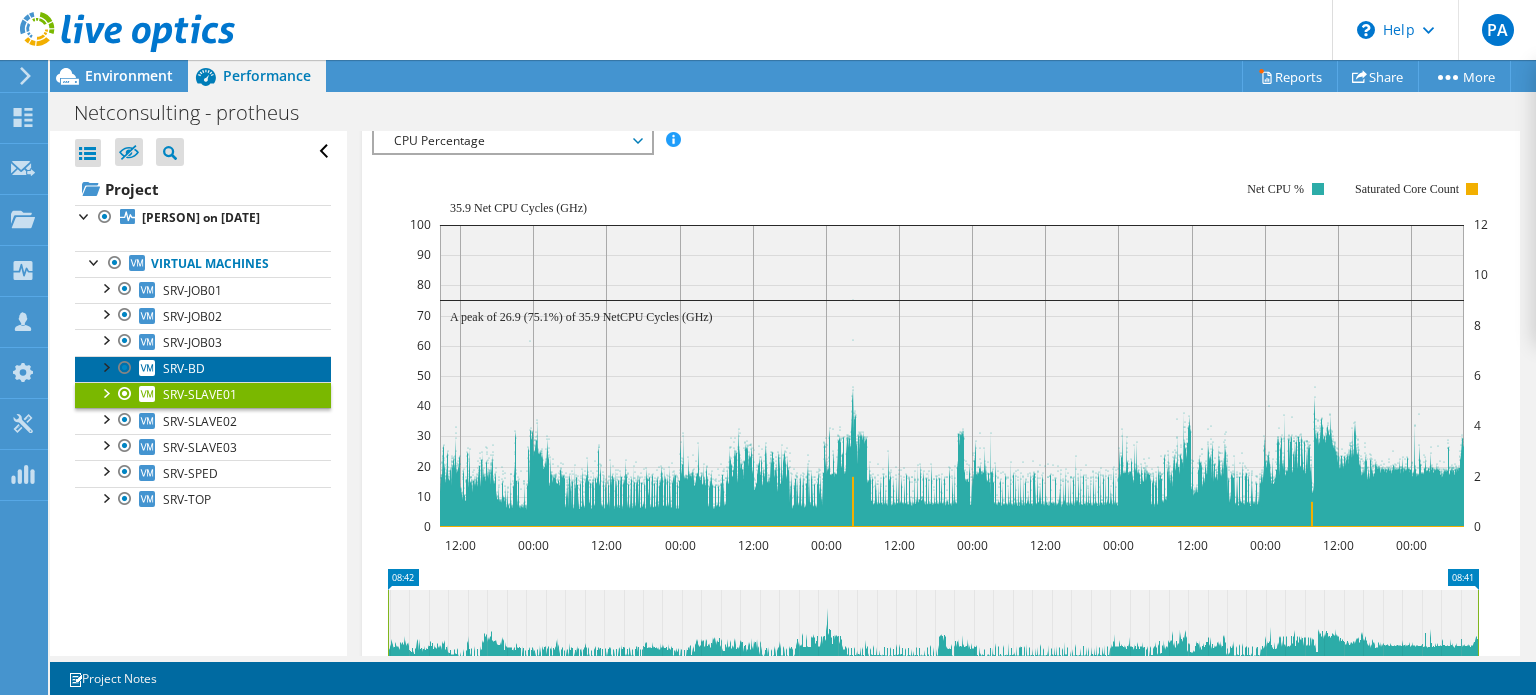 click on "SRV-BD" at bounding box center (203, 369) 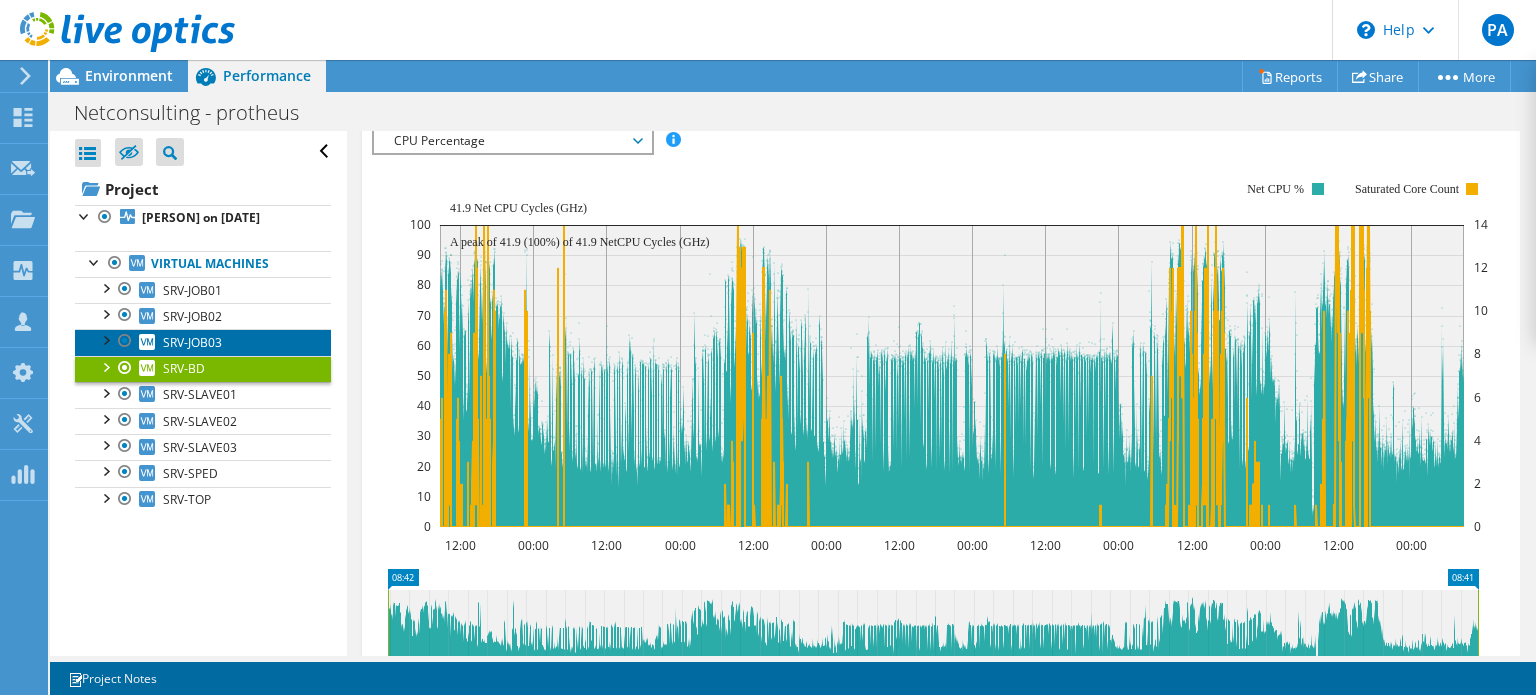 click on "SRV-JOB03" at bounding box center (203, 342) 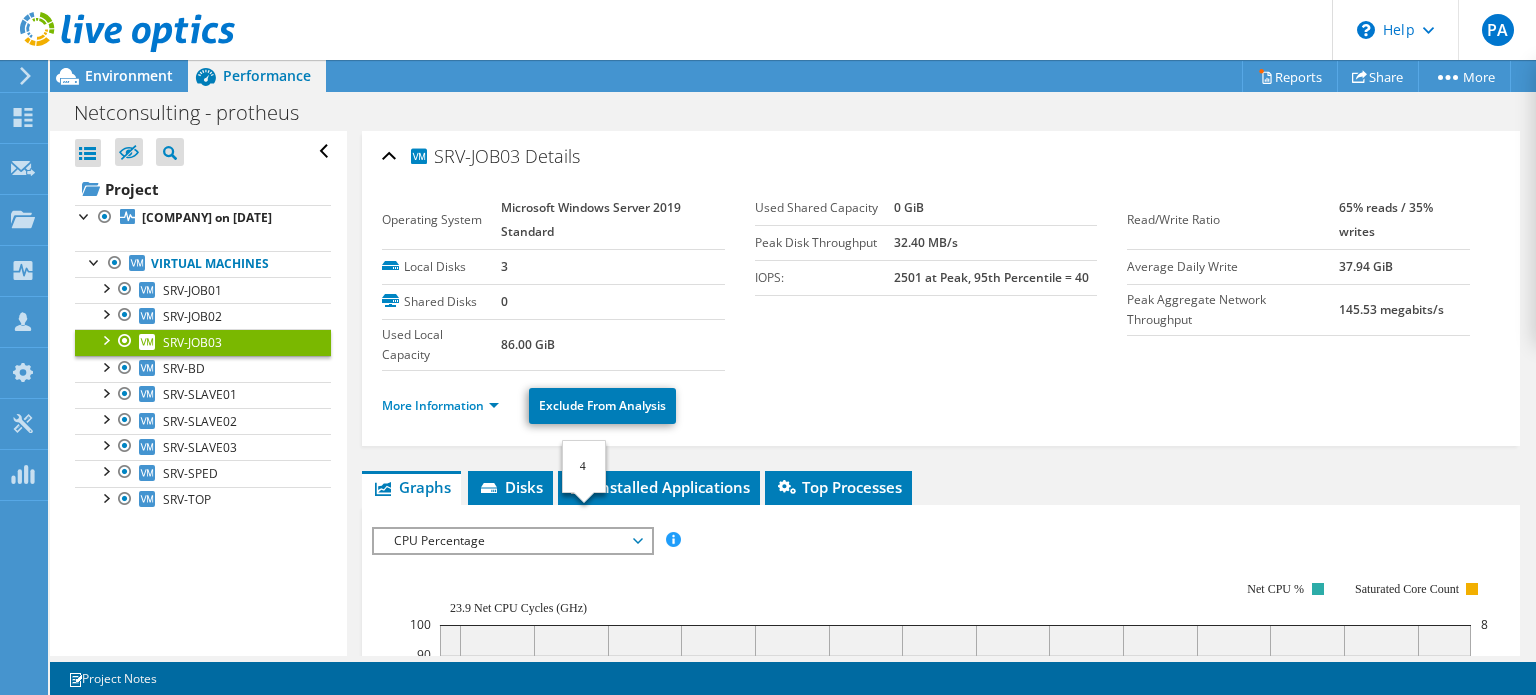 scroll, scrollTop: 0, scrollLeft: 0, axis: both 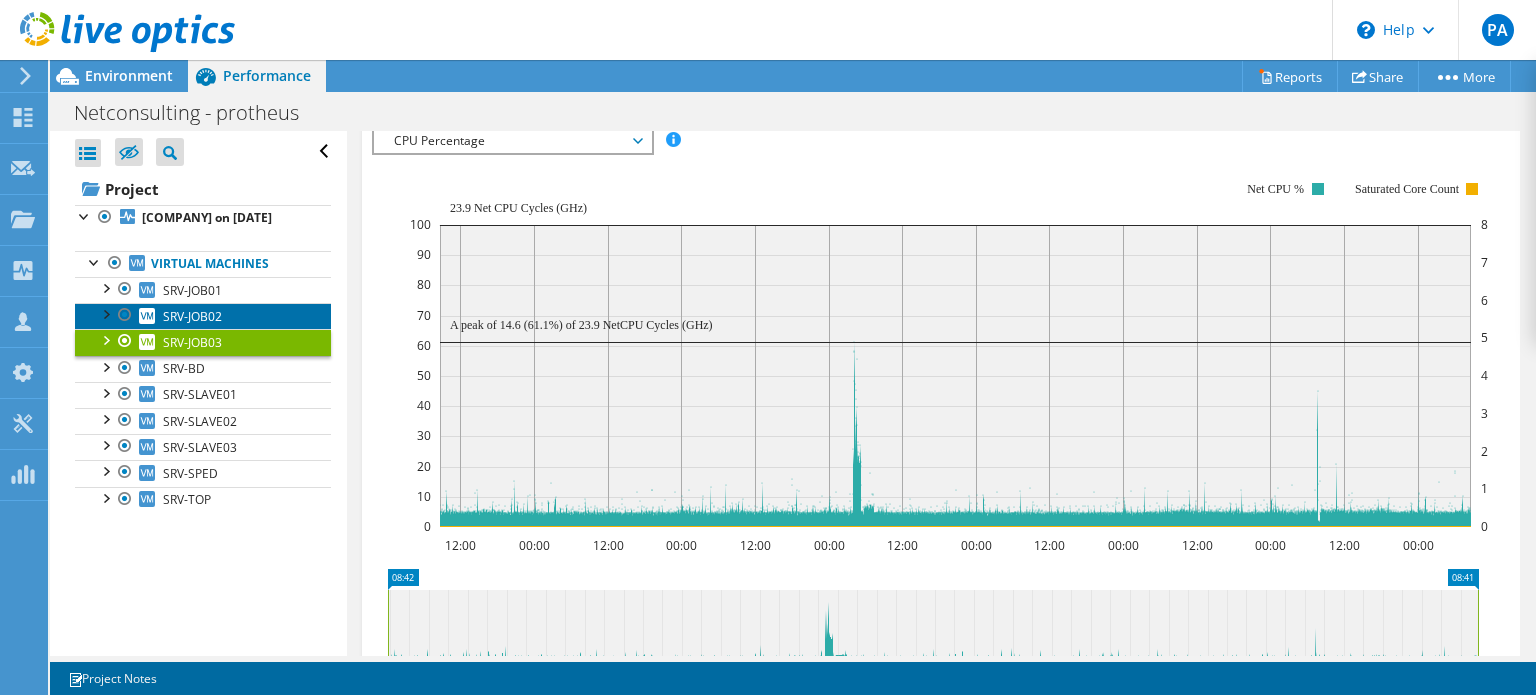 click on "SRV-JOB02" at bounding box center [203, 316] 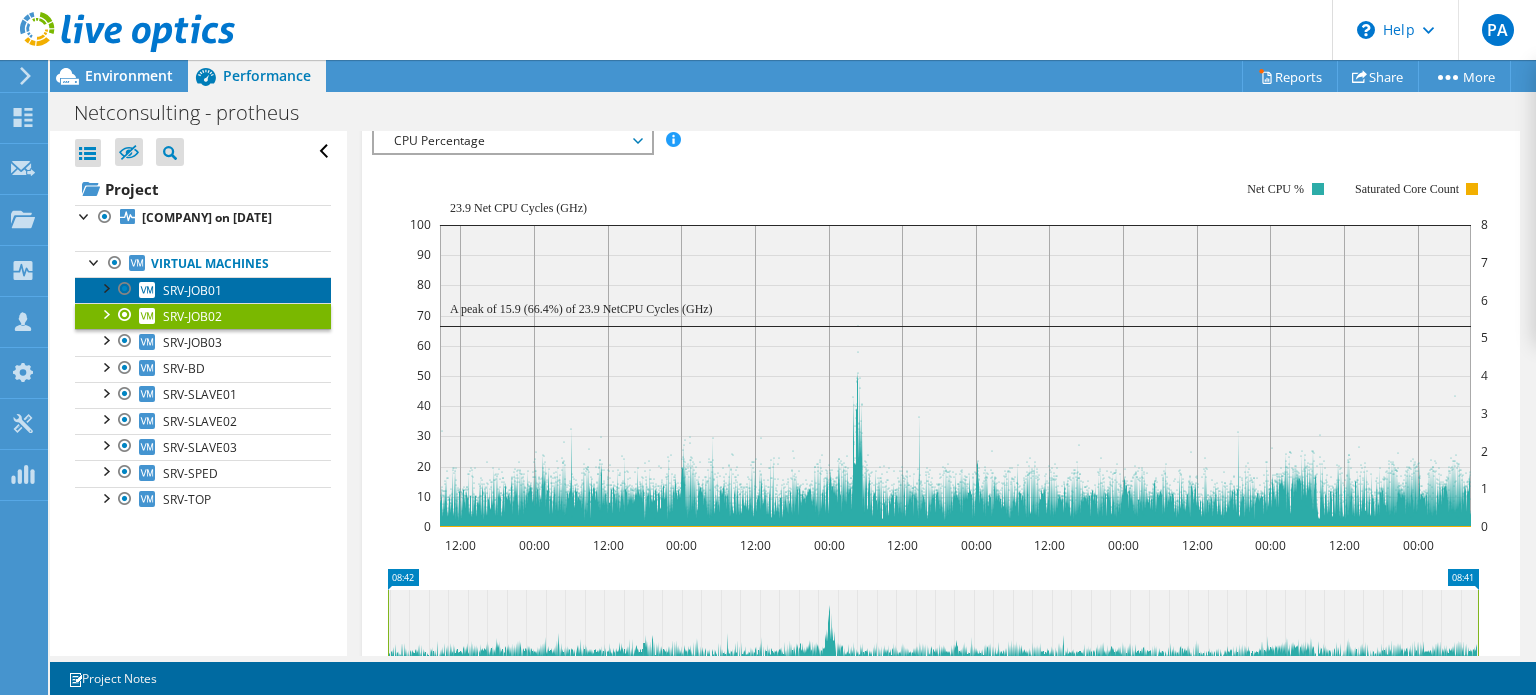 click on "SRV-JOB01" at bounding box center [203, 290] 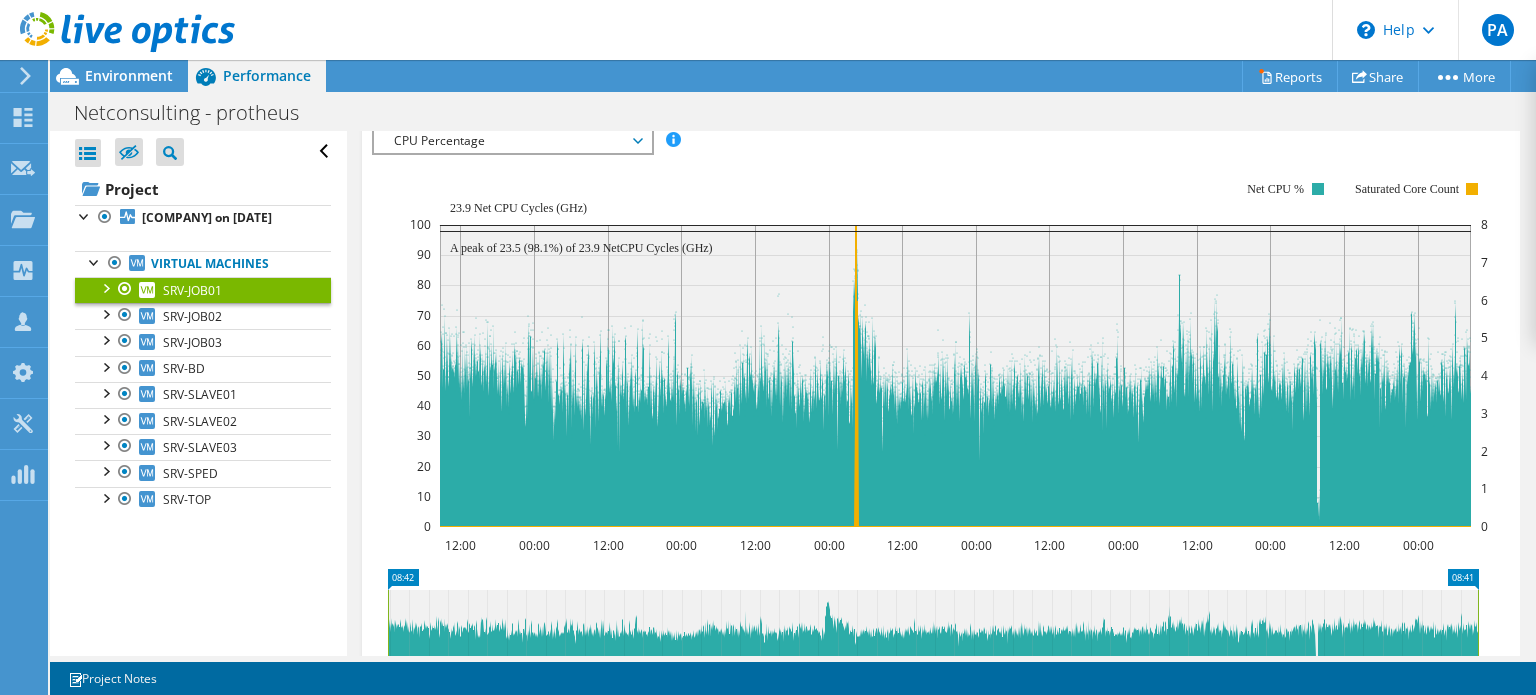 scroll, scrollTop: 0, scrollLeft: 0, axis: both 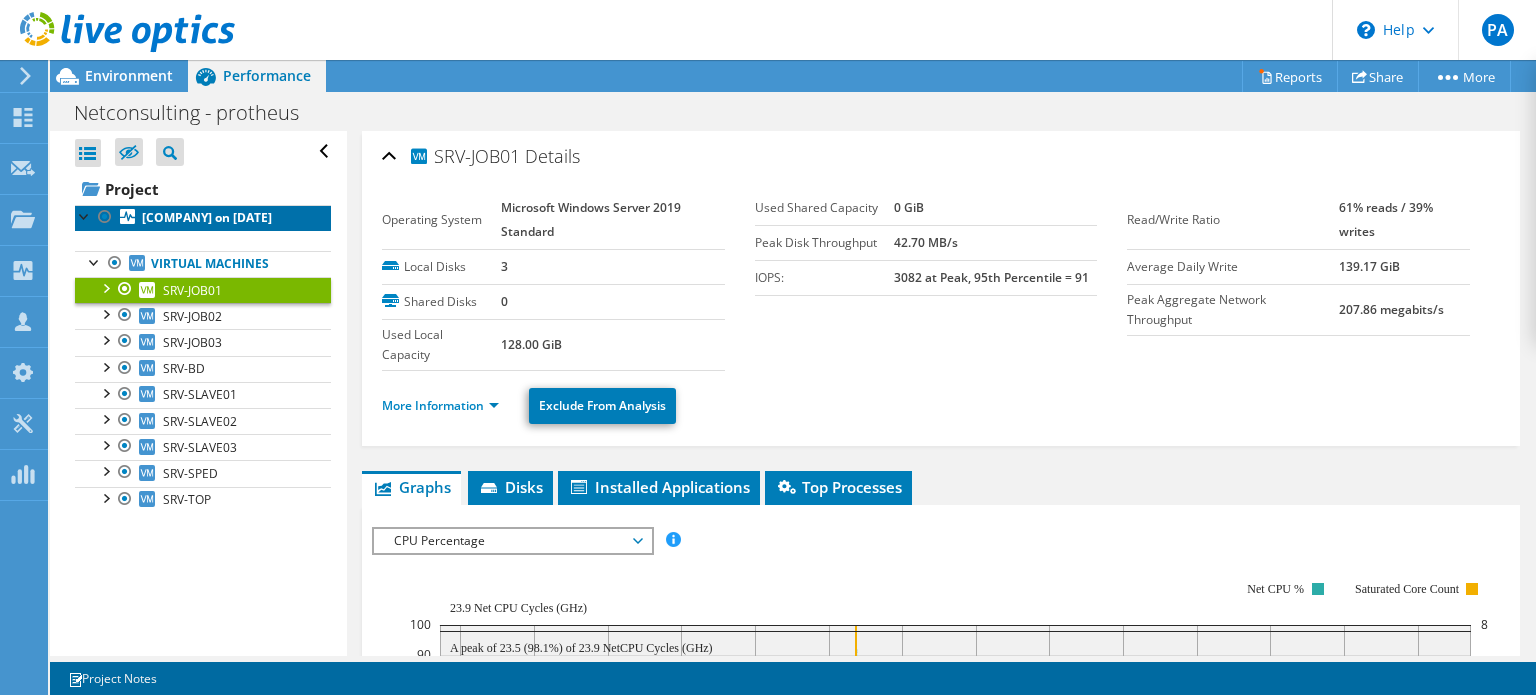 click on "[PERSON] on [DATE]" at bounding box center [207, 217] 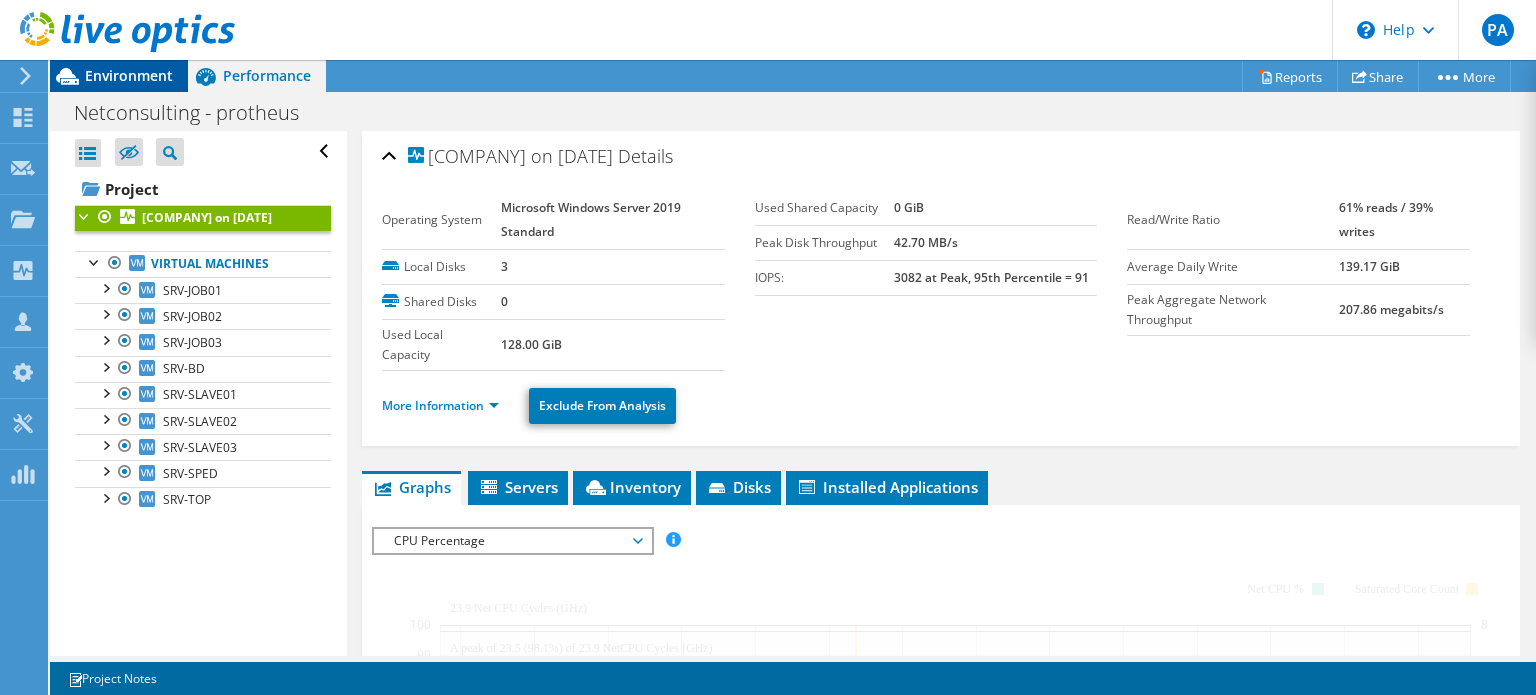 click on "Environment" at bounding box center (129, 75) 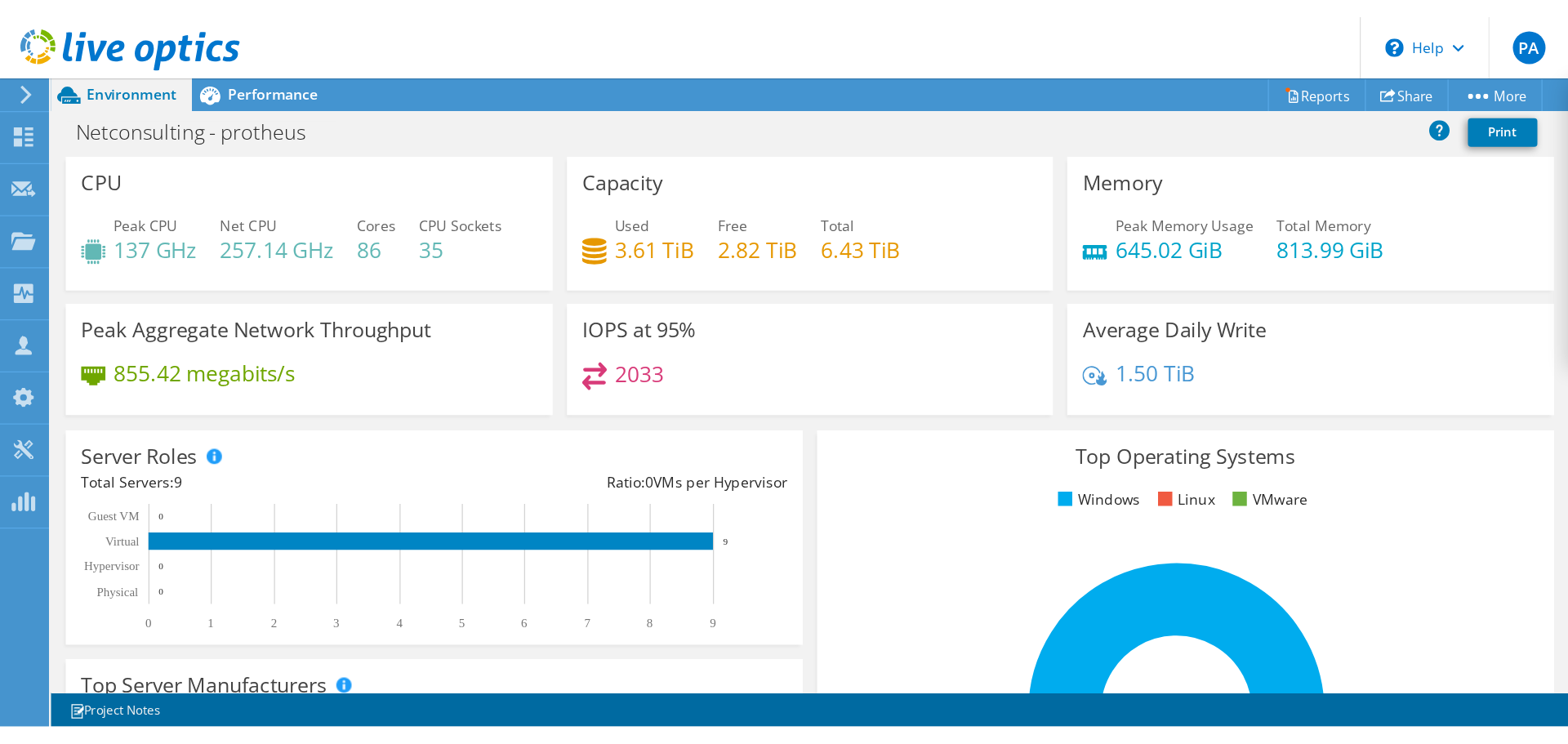 scroll, scrollTop: 397, scrollLeft: 0, axis: vertical 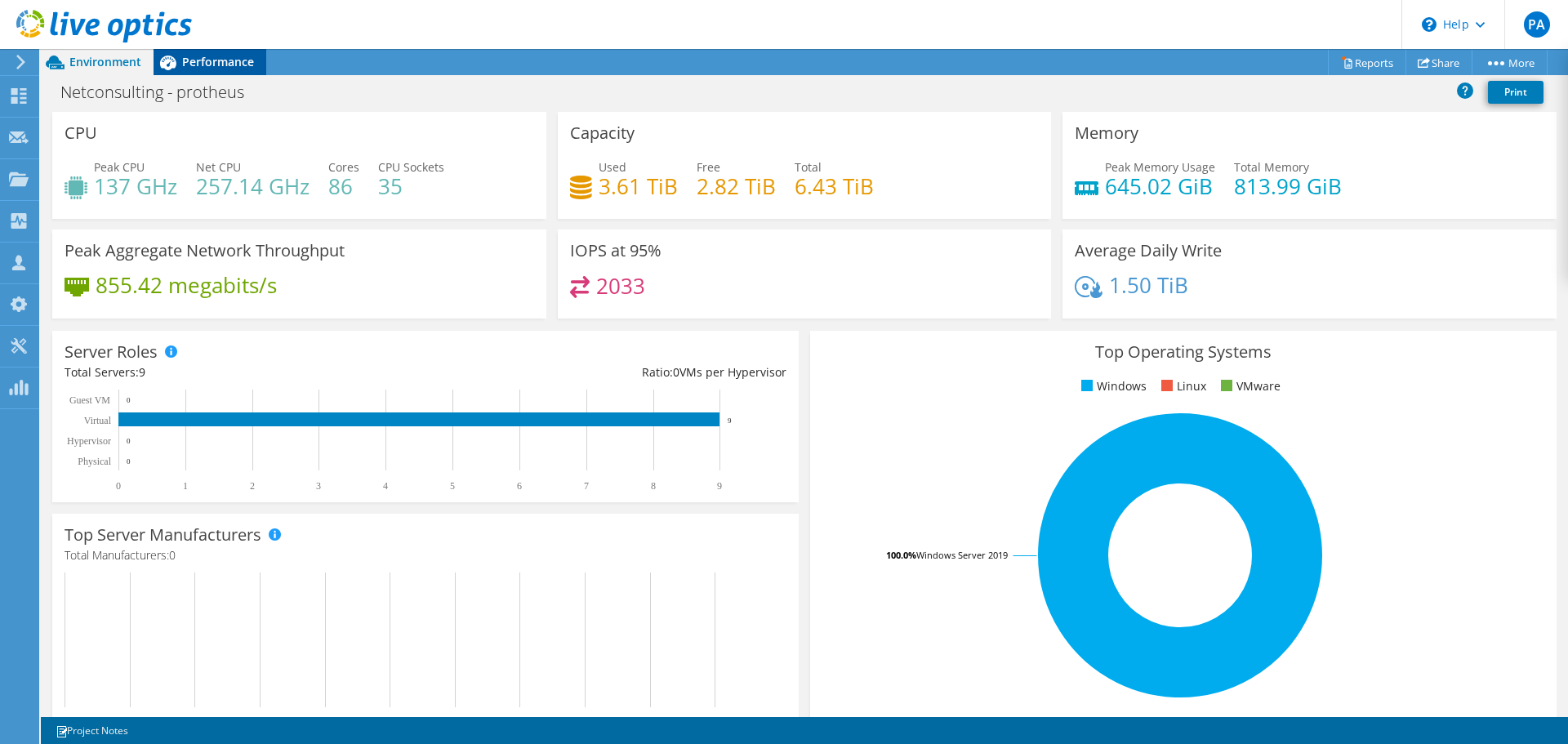 click on "Performance" at bounding box center [210, 62] 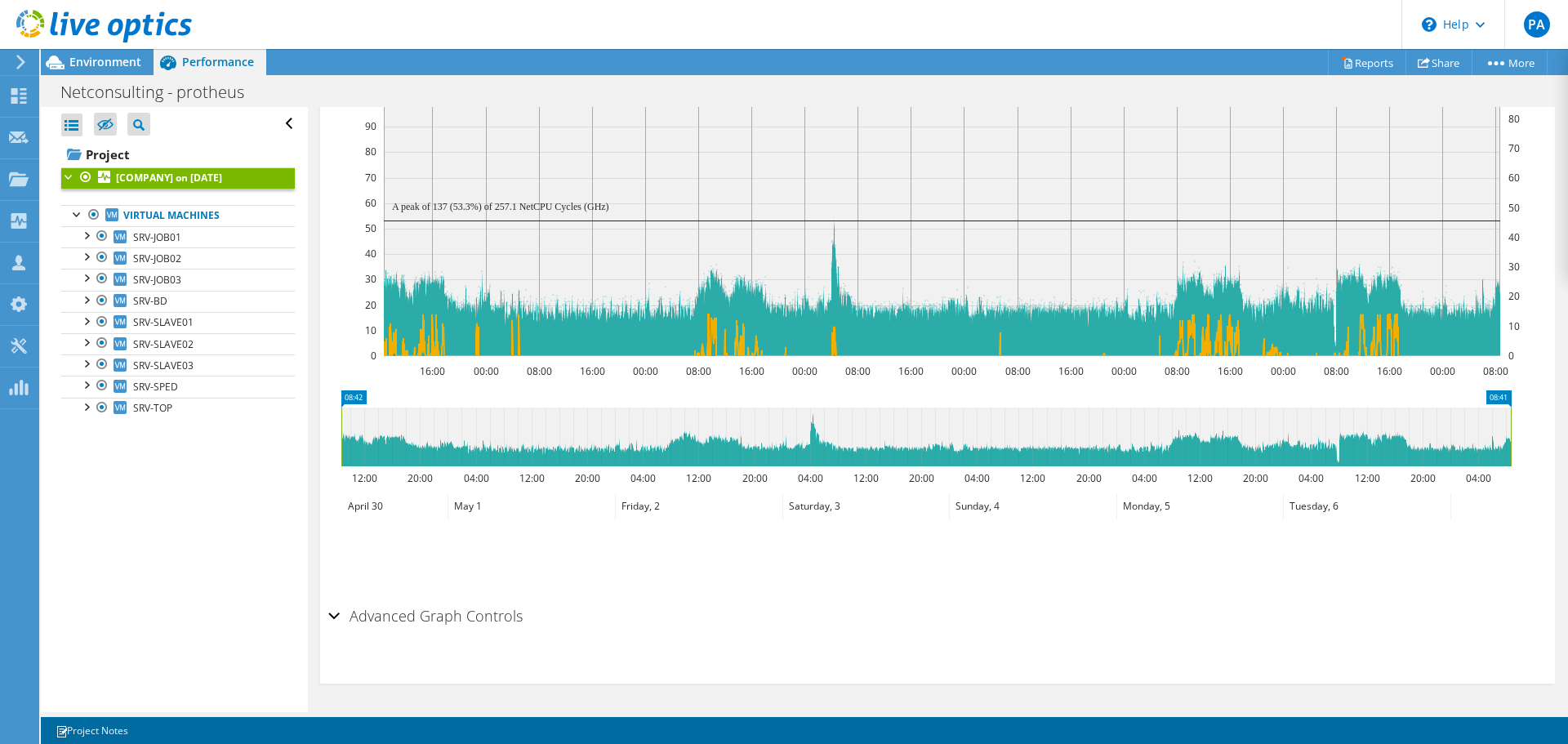 scroll, scrollTop: 0, scrollLeft: 0, axis: both 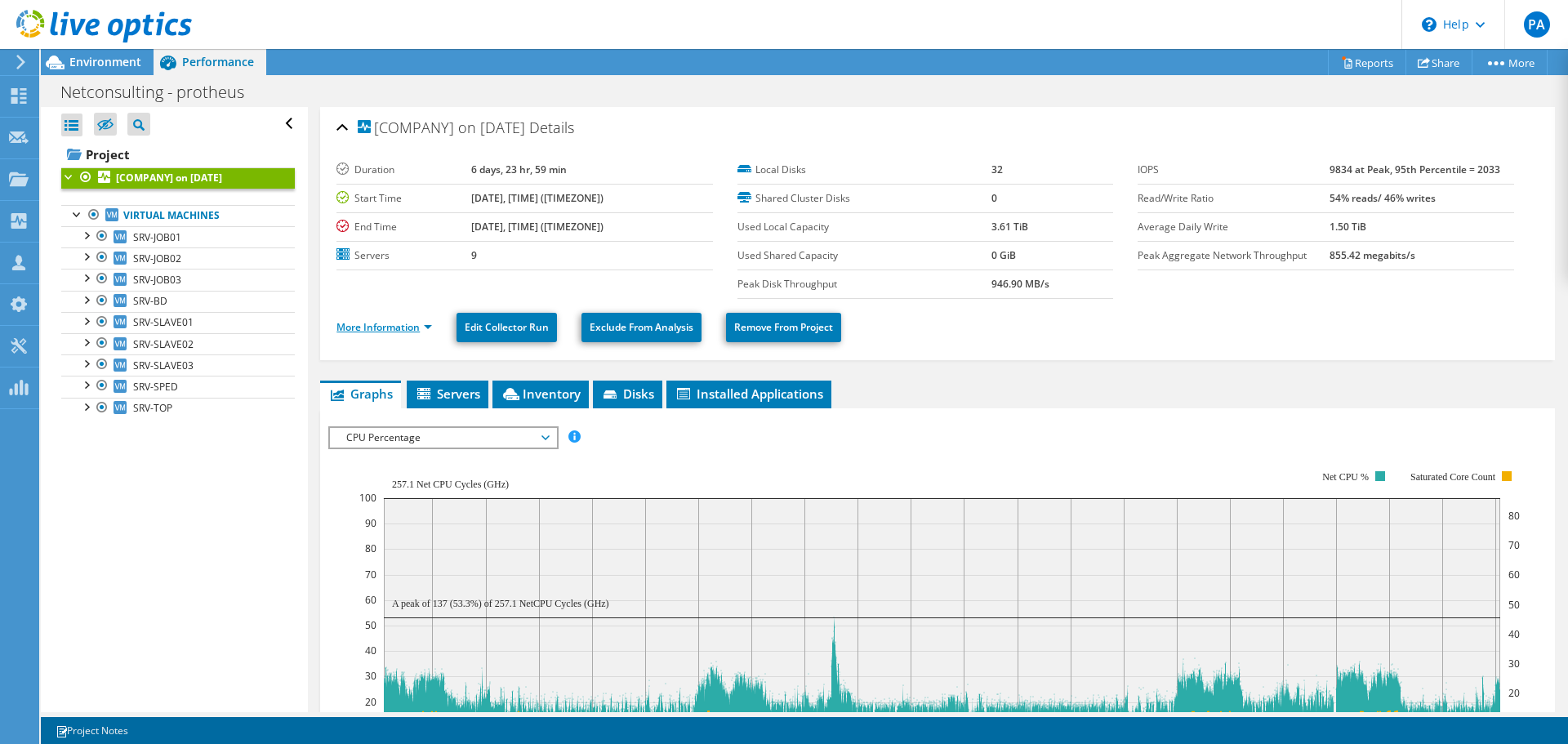 click on "More Information" at bounding box center [384, 327] 